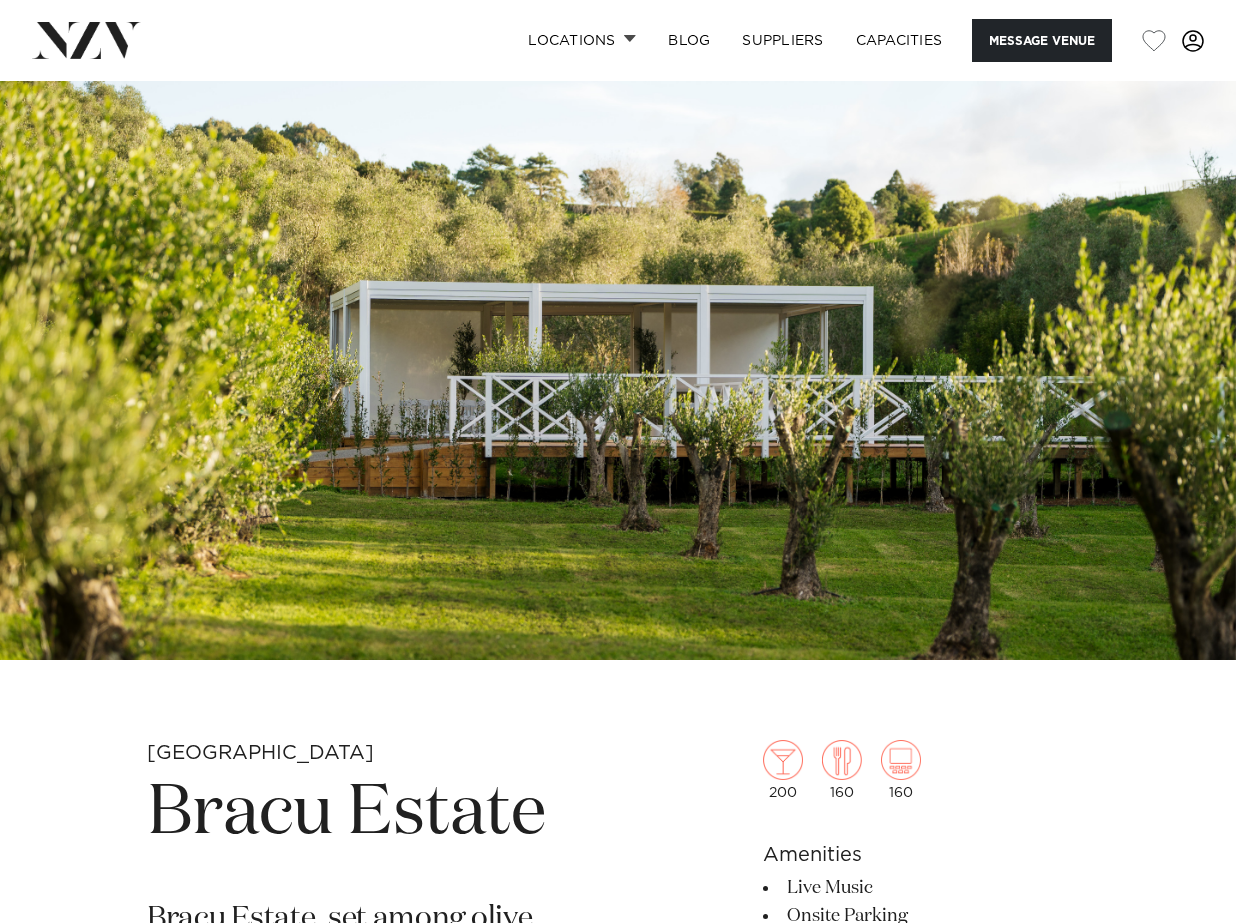 scroll, scrollTop: 0, scrollLeft: 0, axis: both 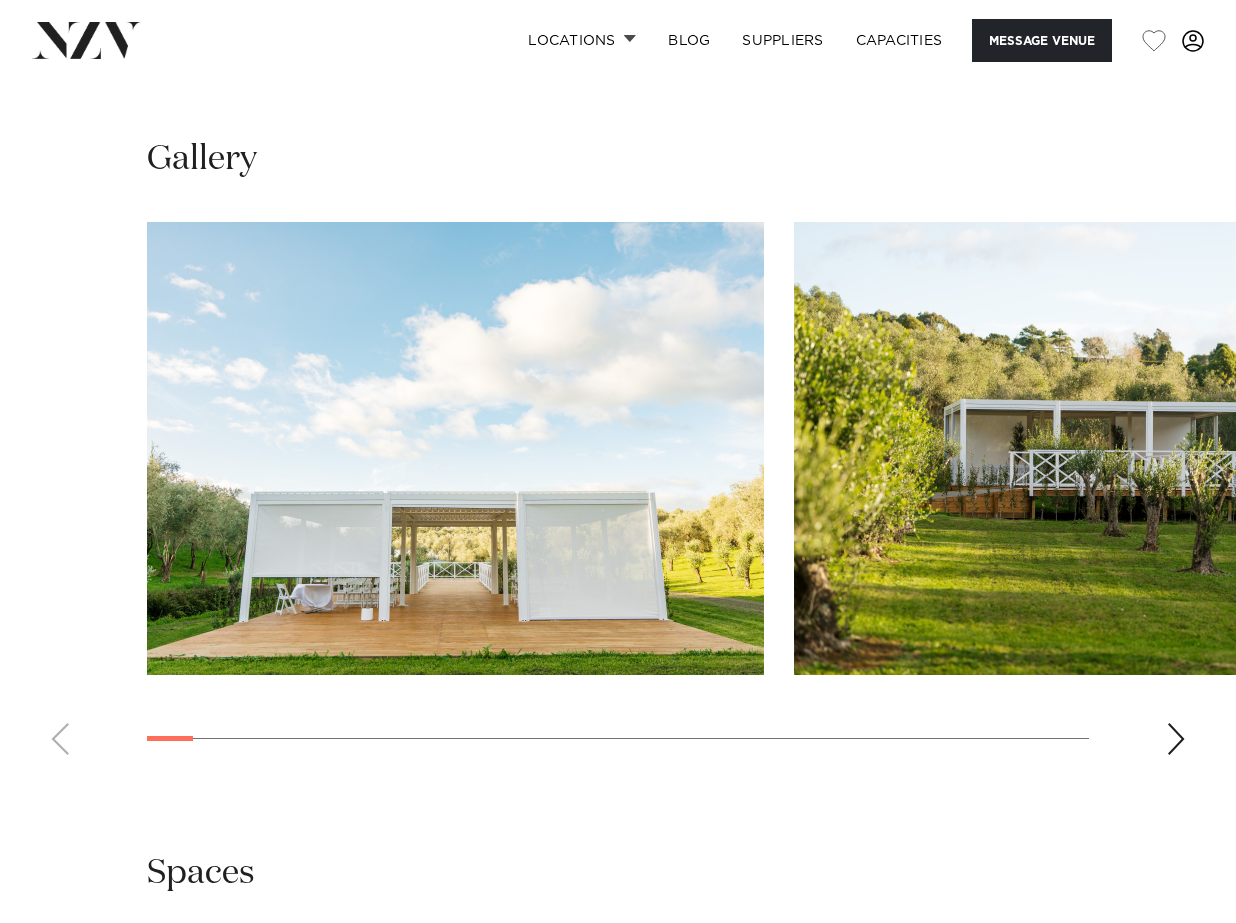 click at bounding box center (1176, 739) 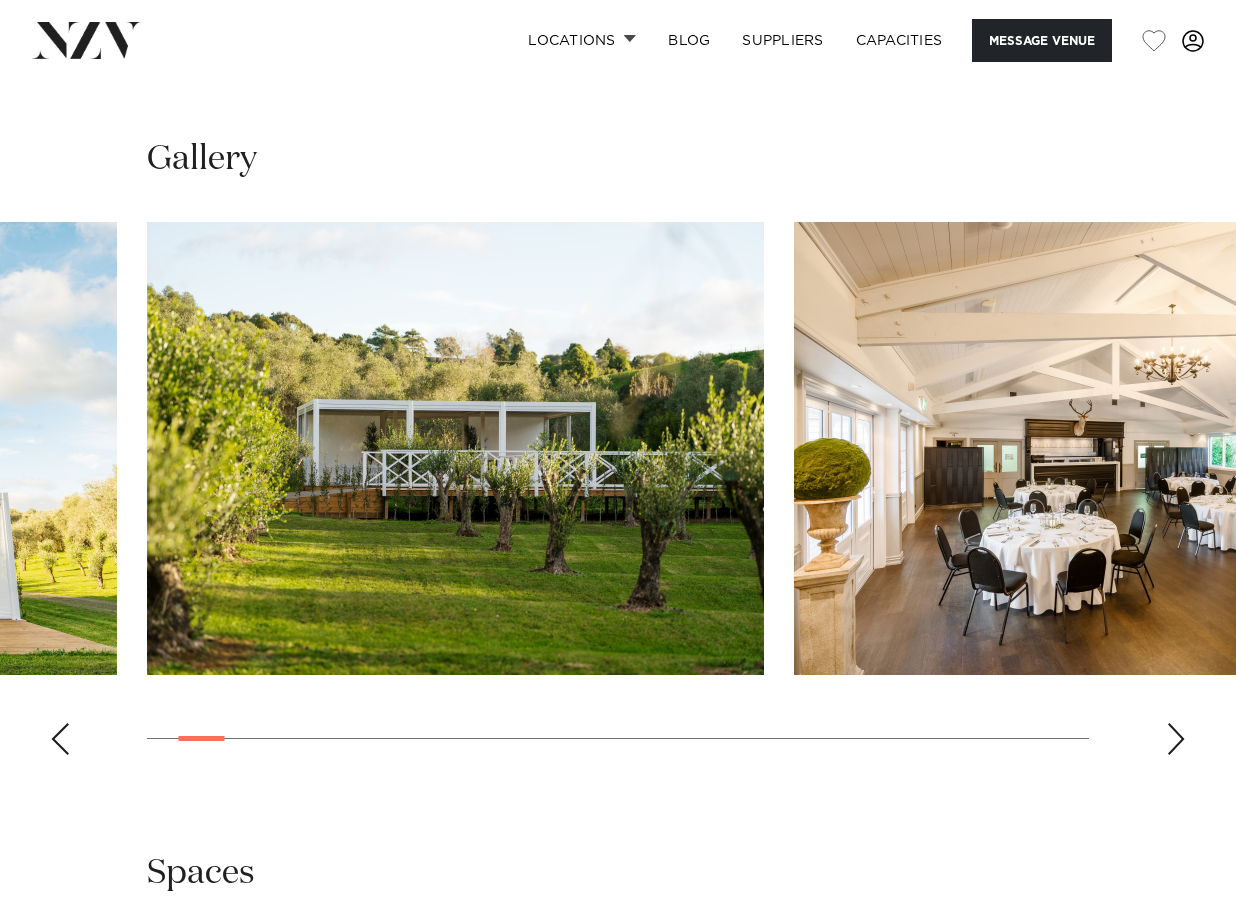 click at bounding box center [1176, 739] 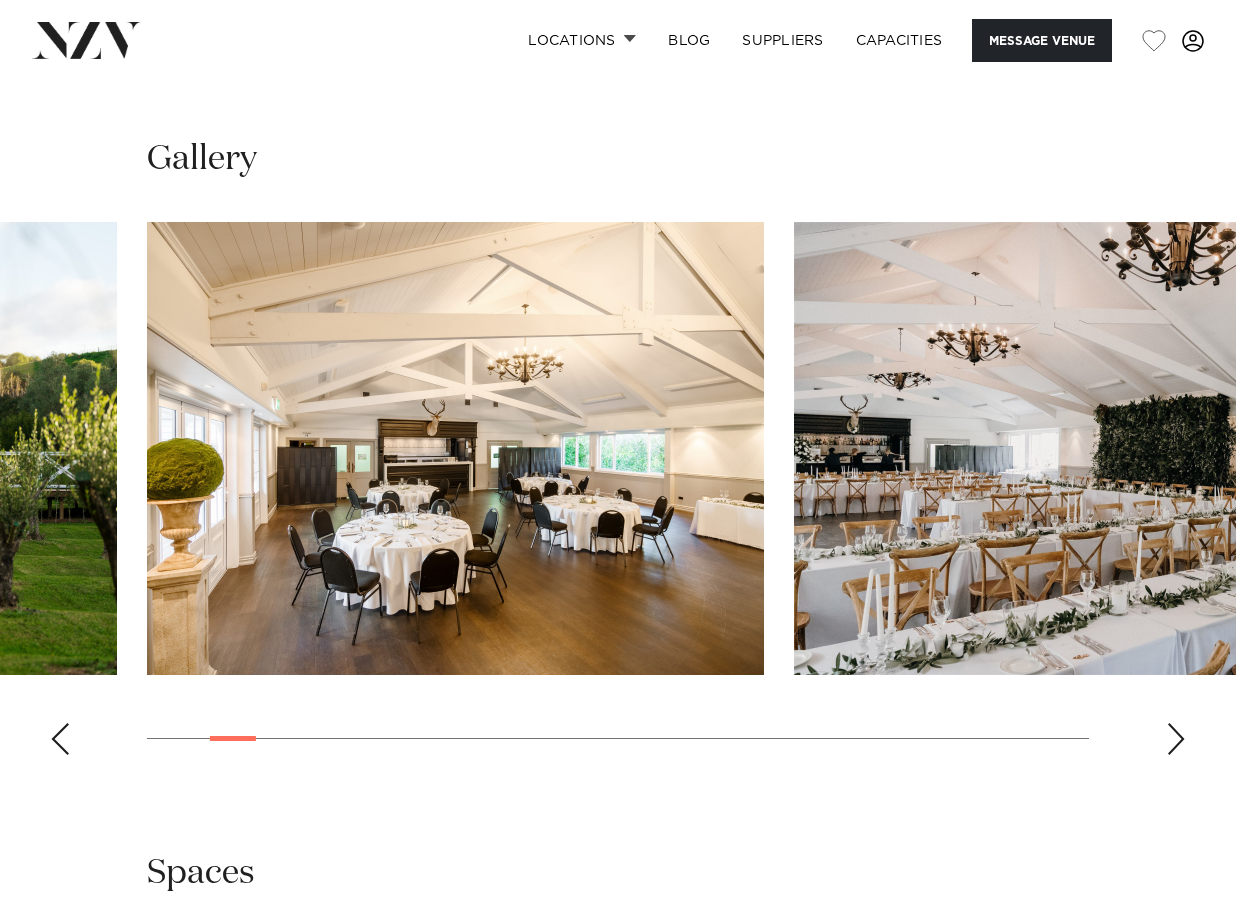click at bounding box center [1176, 739] 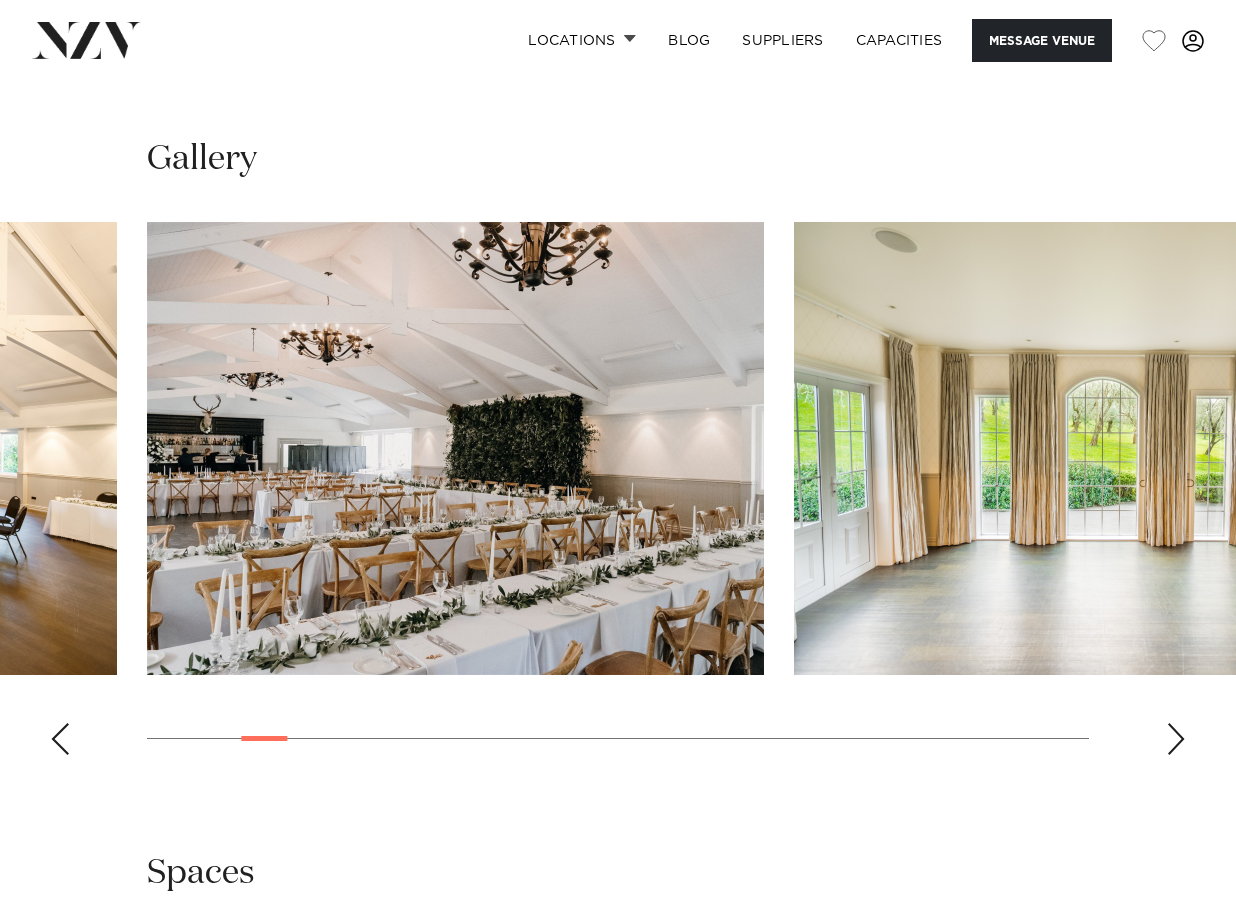 click at bounding box center [1176, 739] 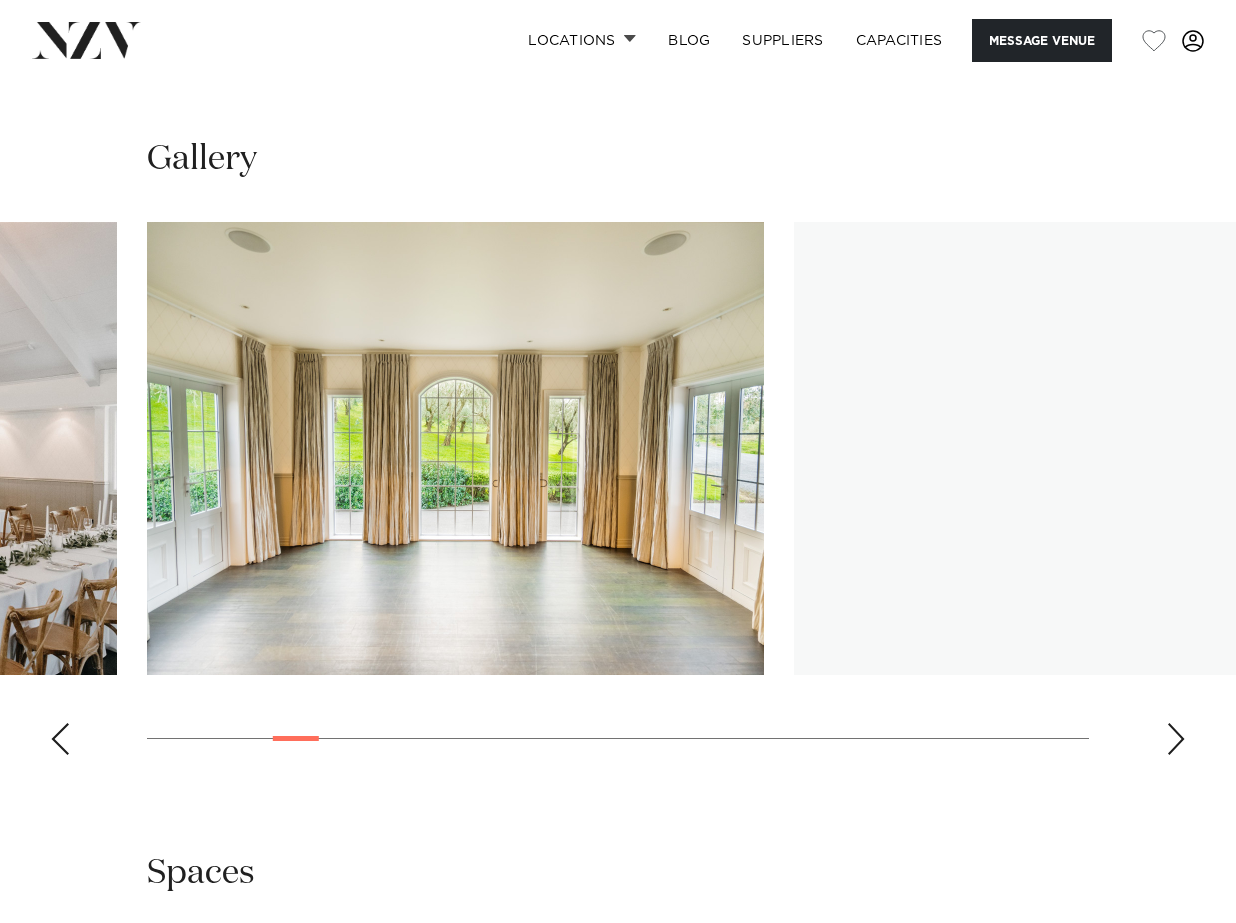 click at bounding box center (1176, 739) 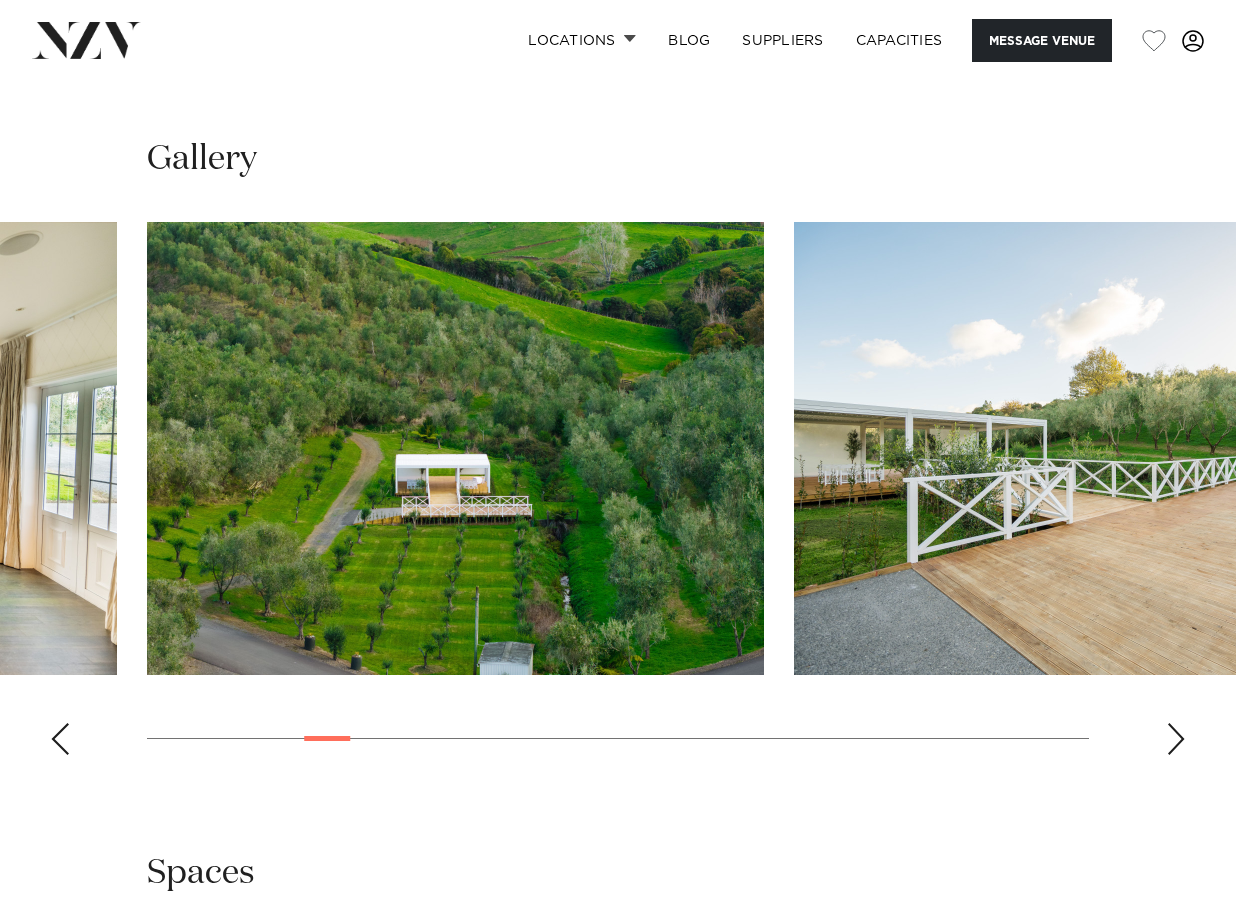 click at bounding box center (1176, 739) 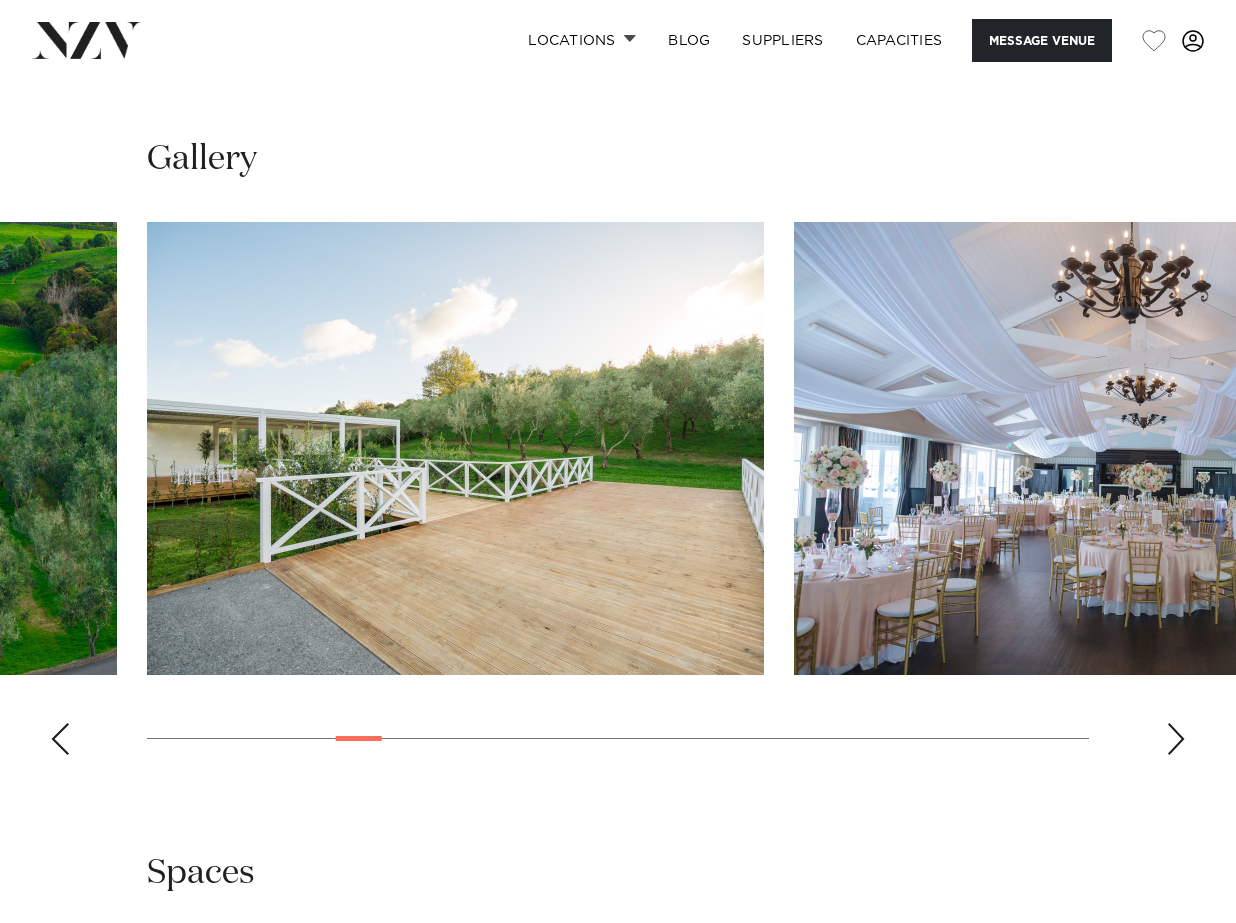 click at bounding box center (1176, 739) 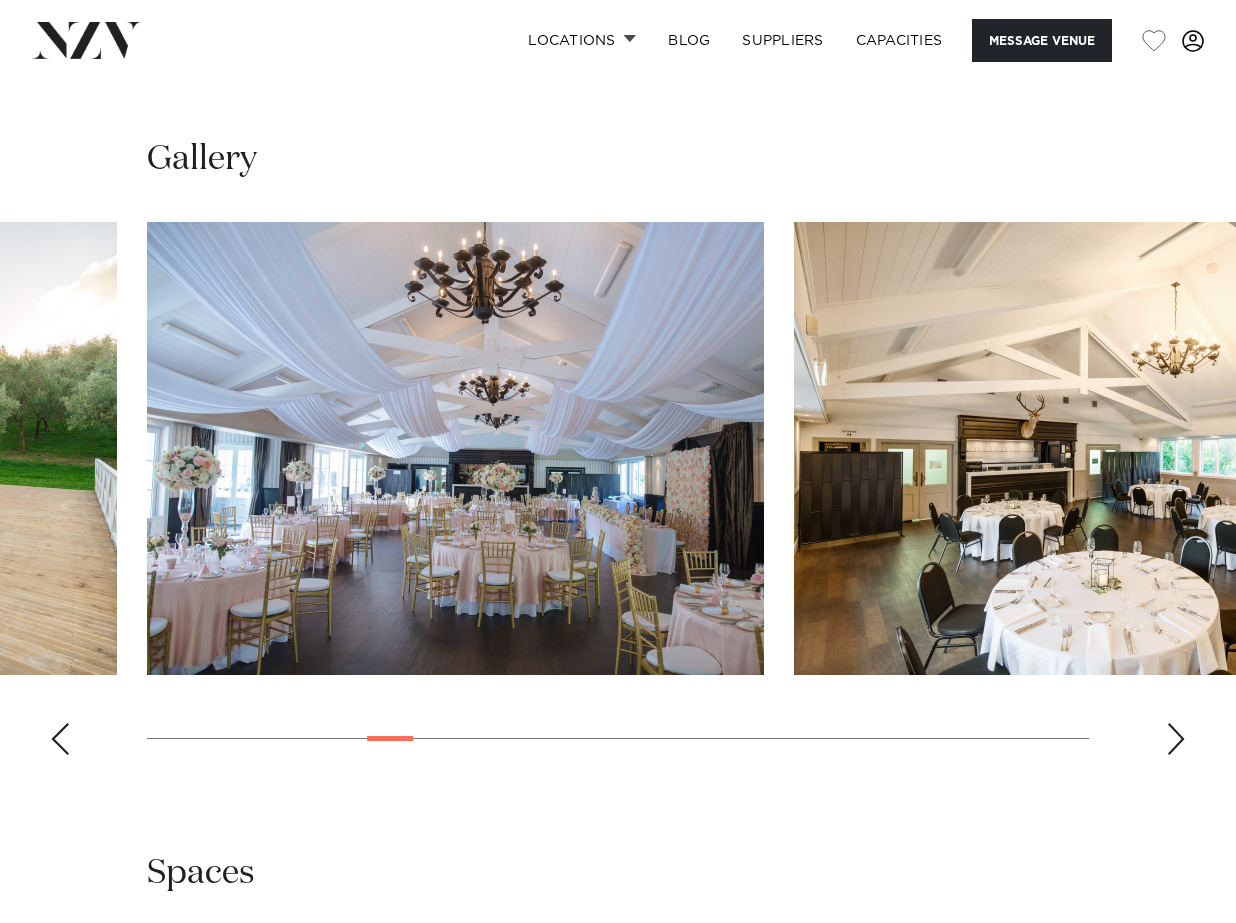 click at bounding box center (1176, 739) 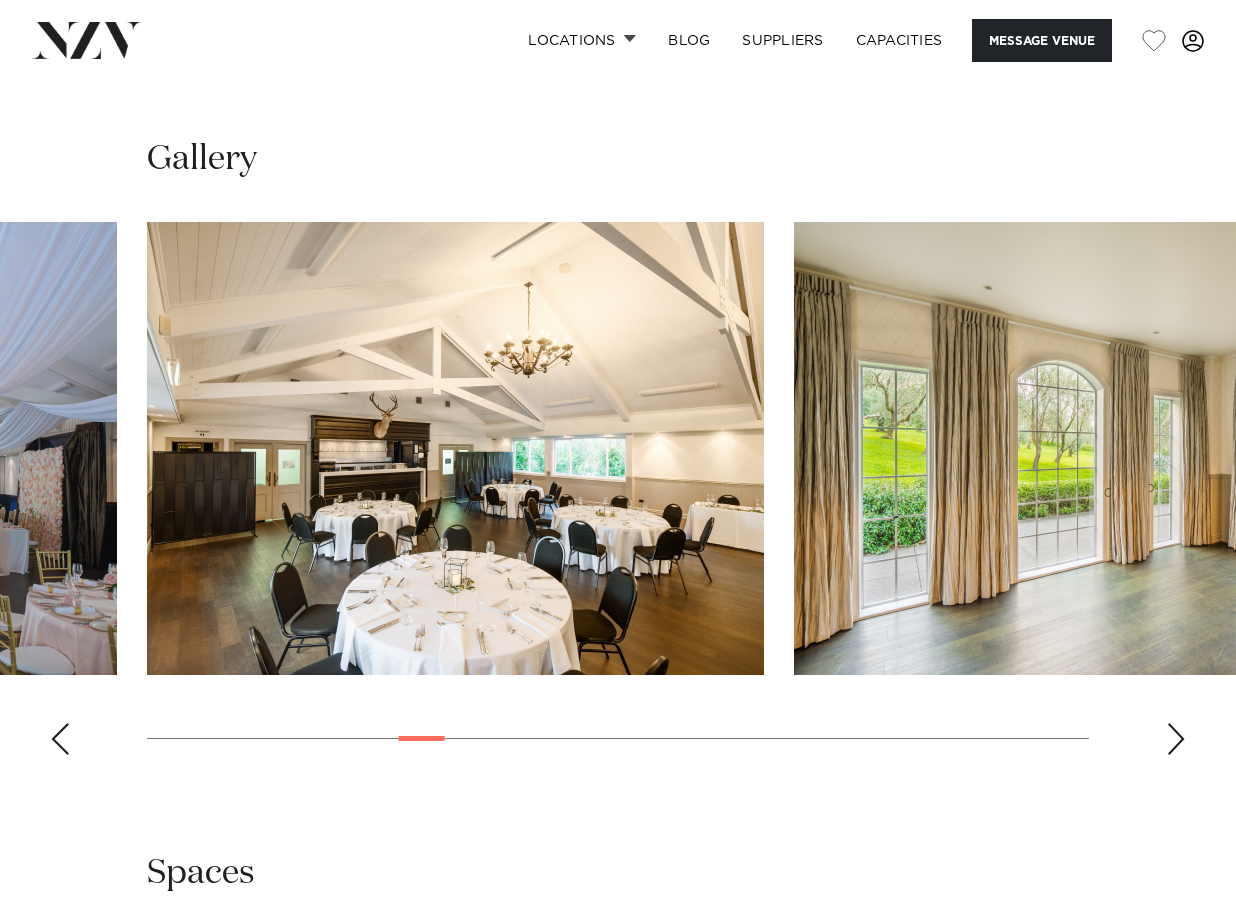 click at bounding box center [1176, 739] 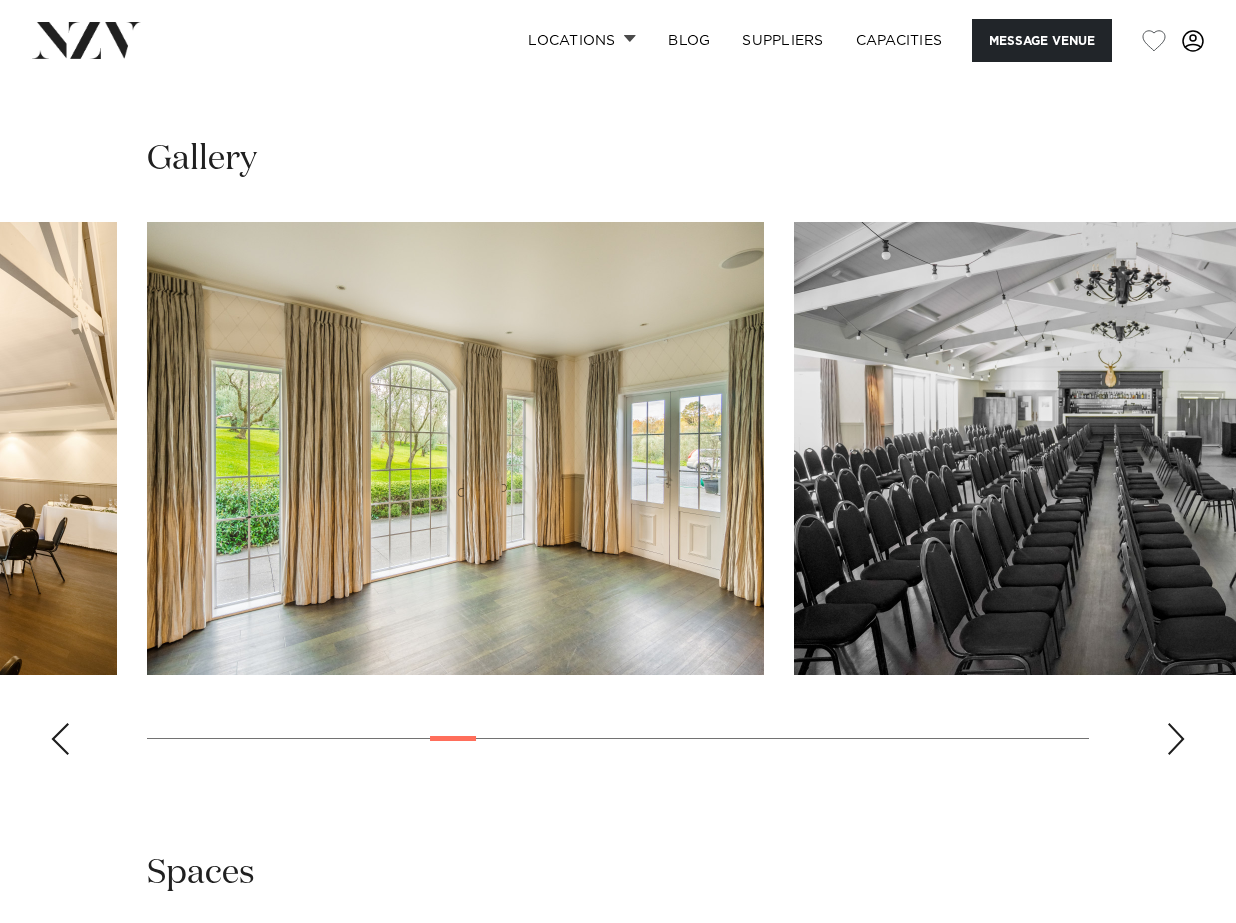 click at bounding box center [1176, 739] 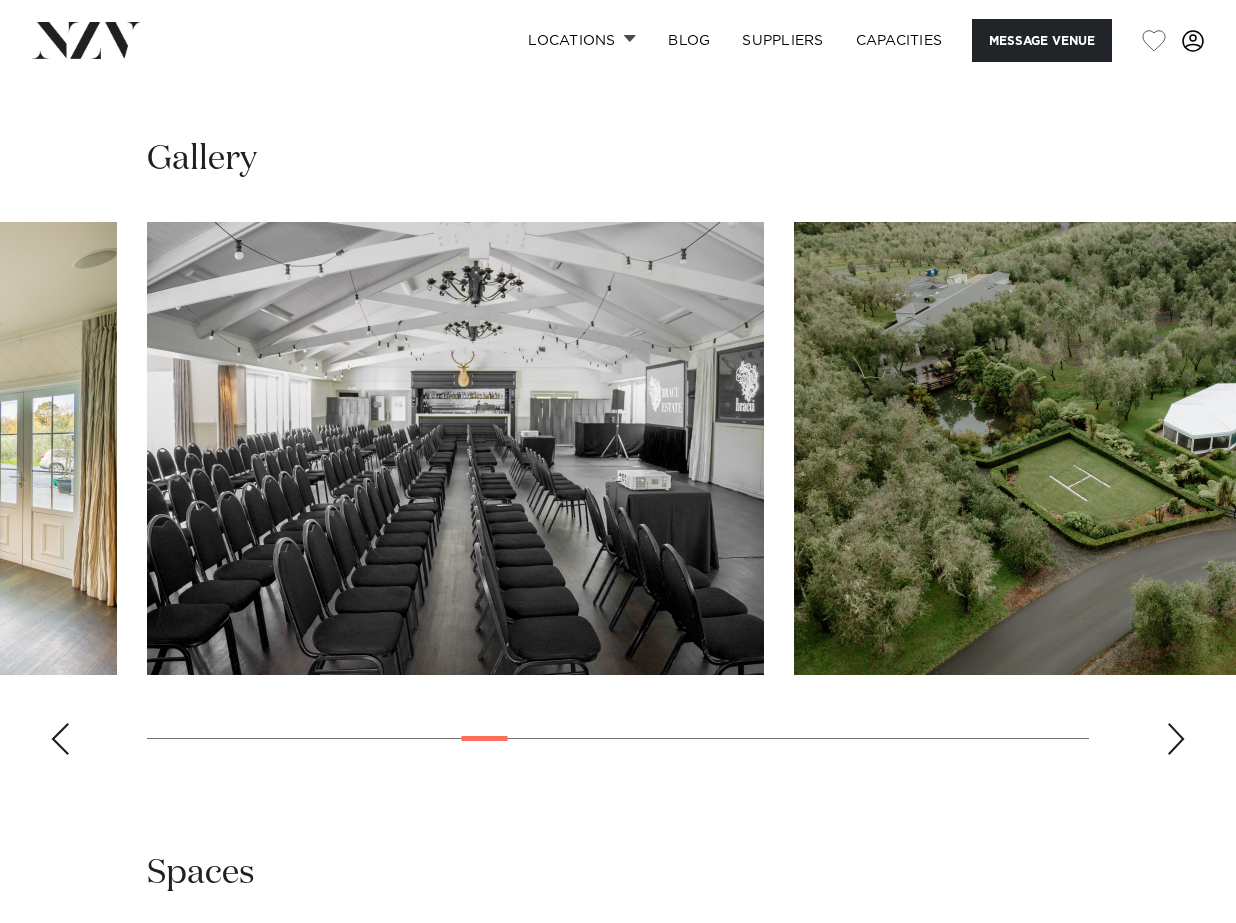 click at bounding box center (1176, 739) 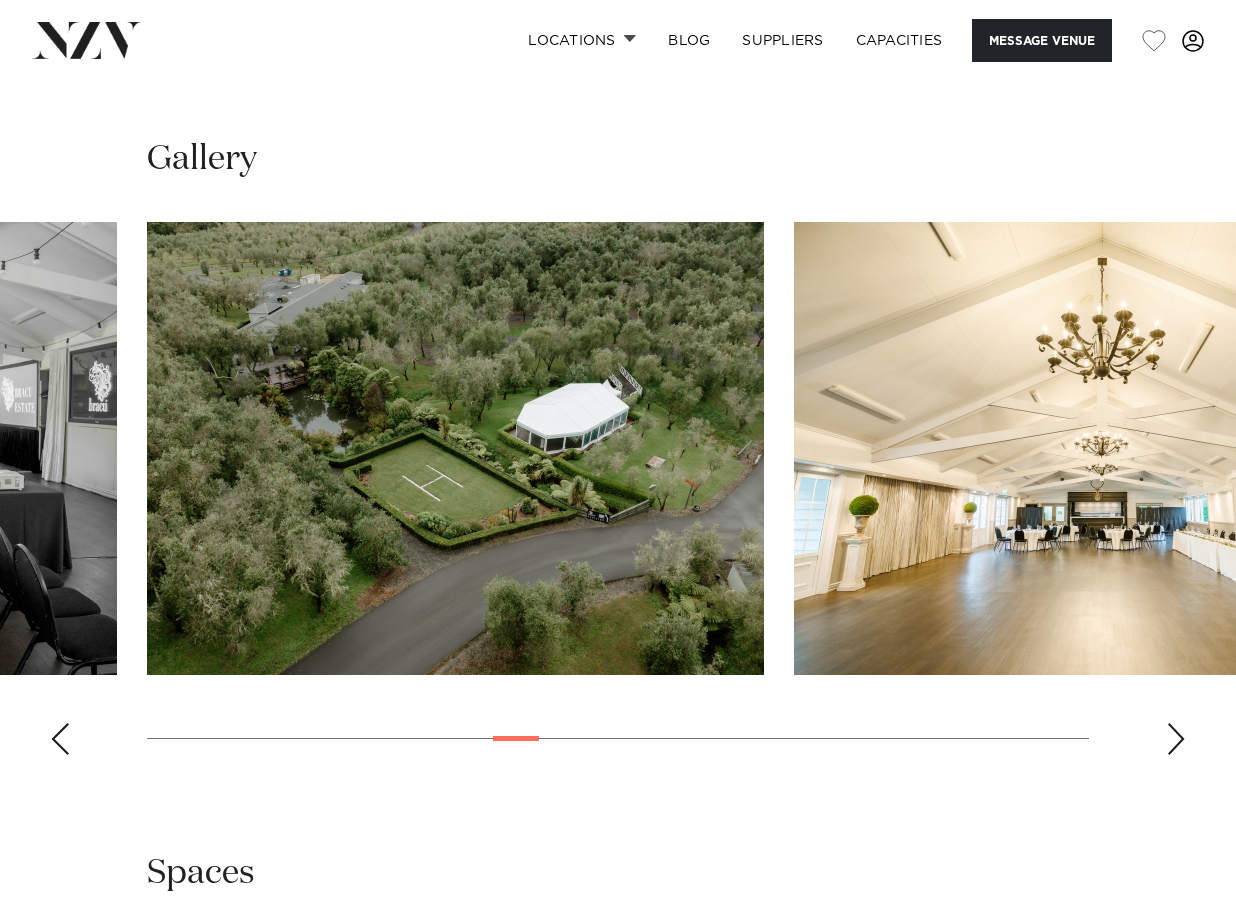 click at bounding box center (1176, 739) 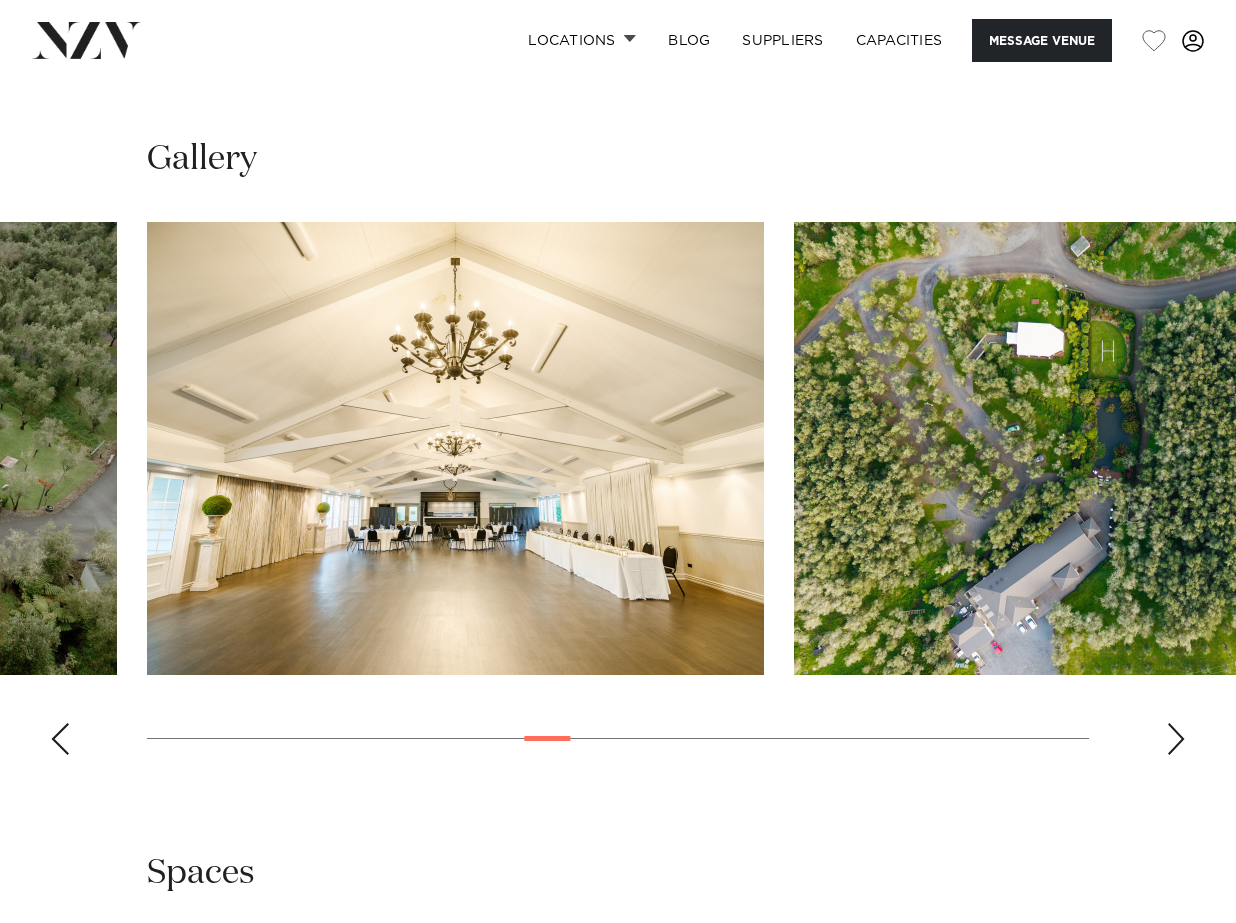 click at bounding box center [1176, 739] 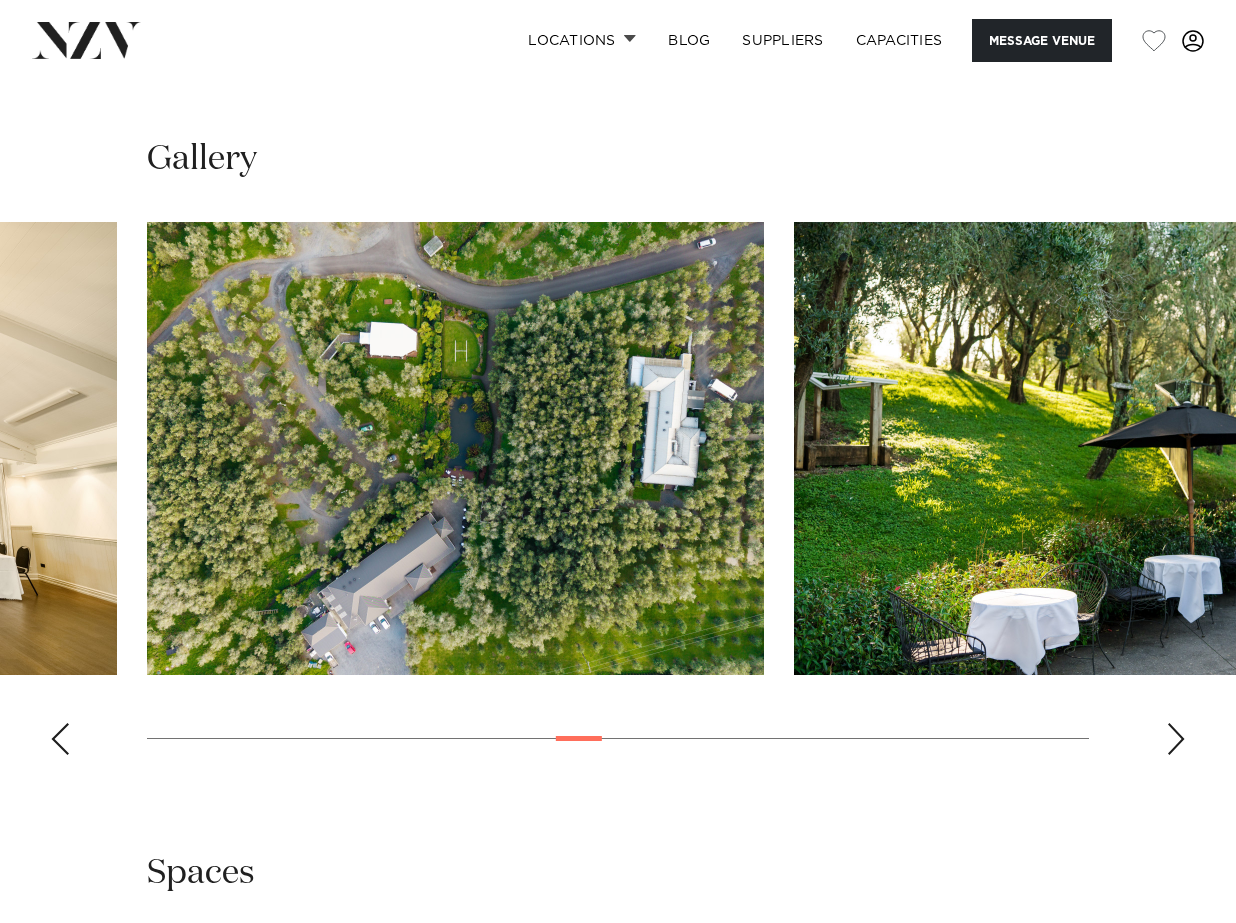 click at bounding box center [1176, 739] 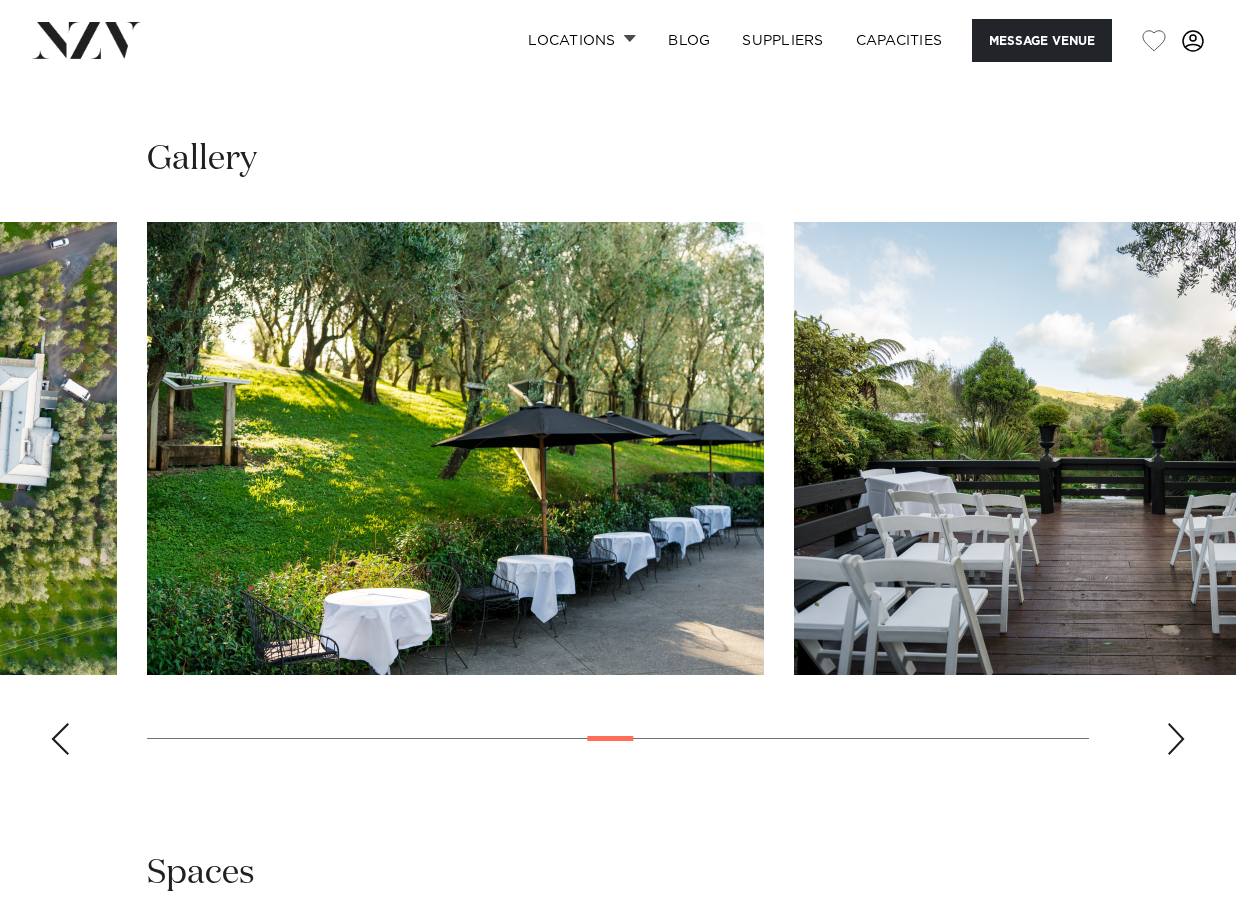 click at bounding box center (1176, 739) 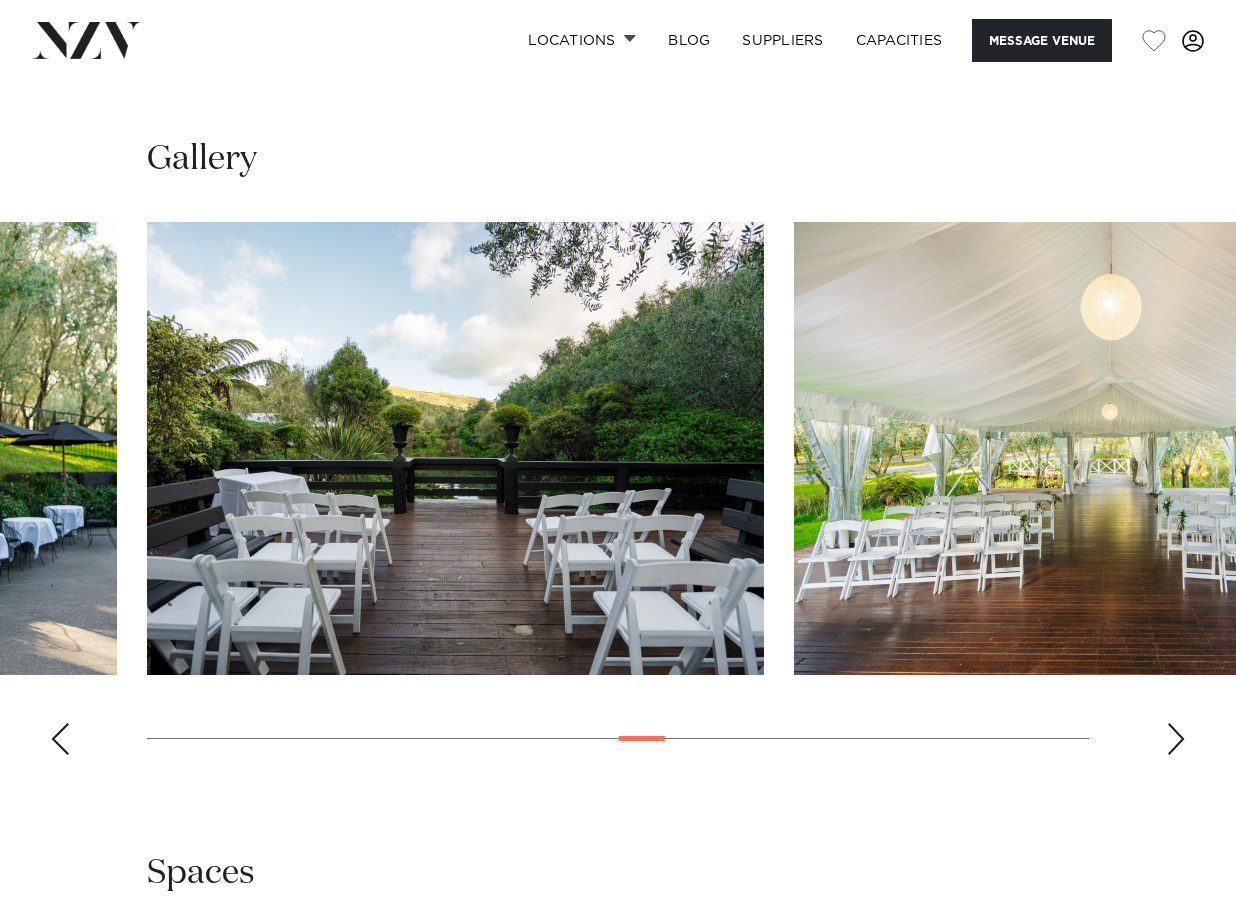 click at bounding box center (1176, 739) 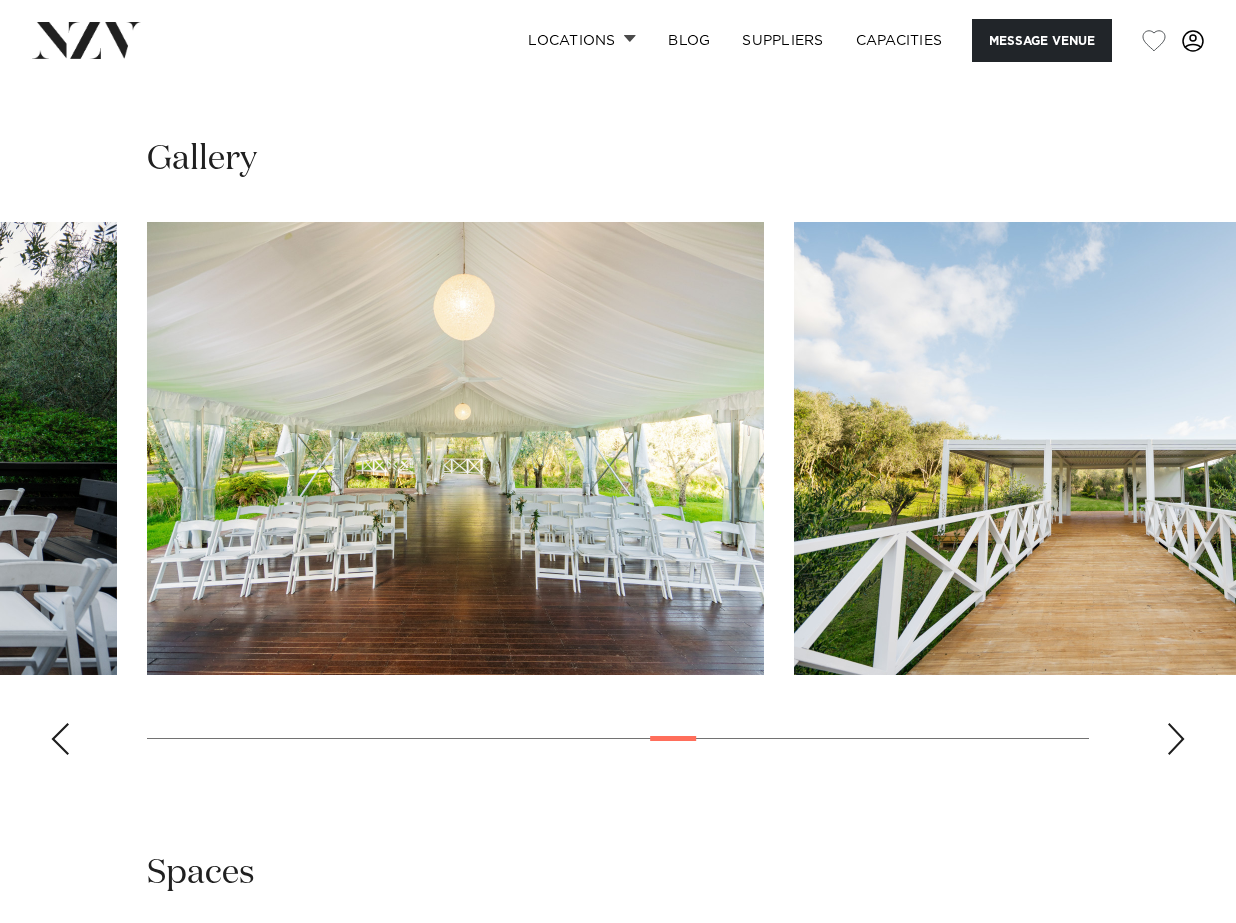 click at bounding box center (1176, 739) 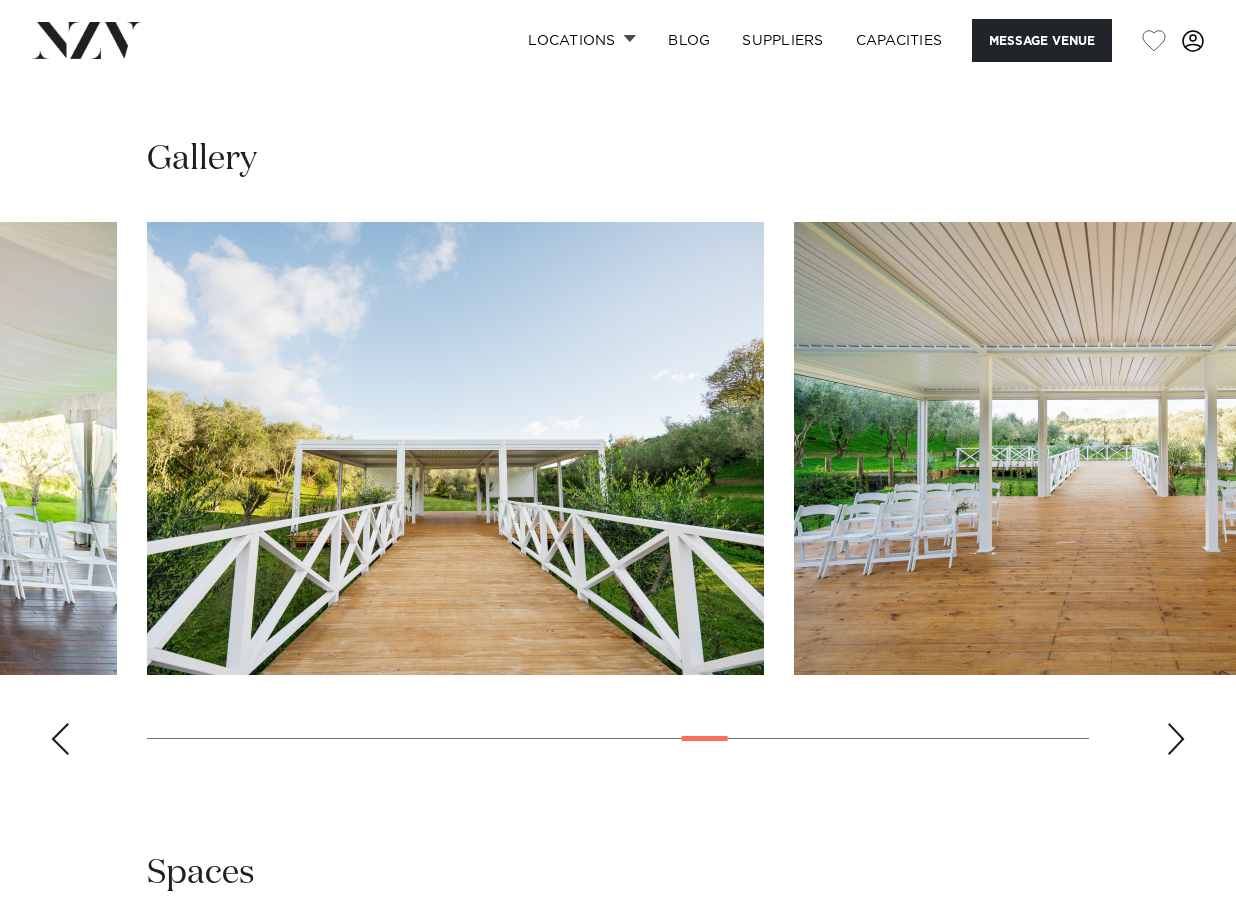 click at bounding box center [1176, 739] 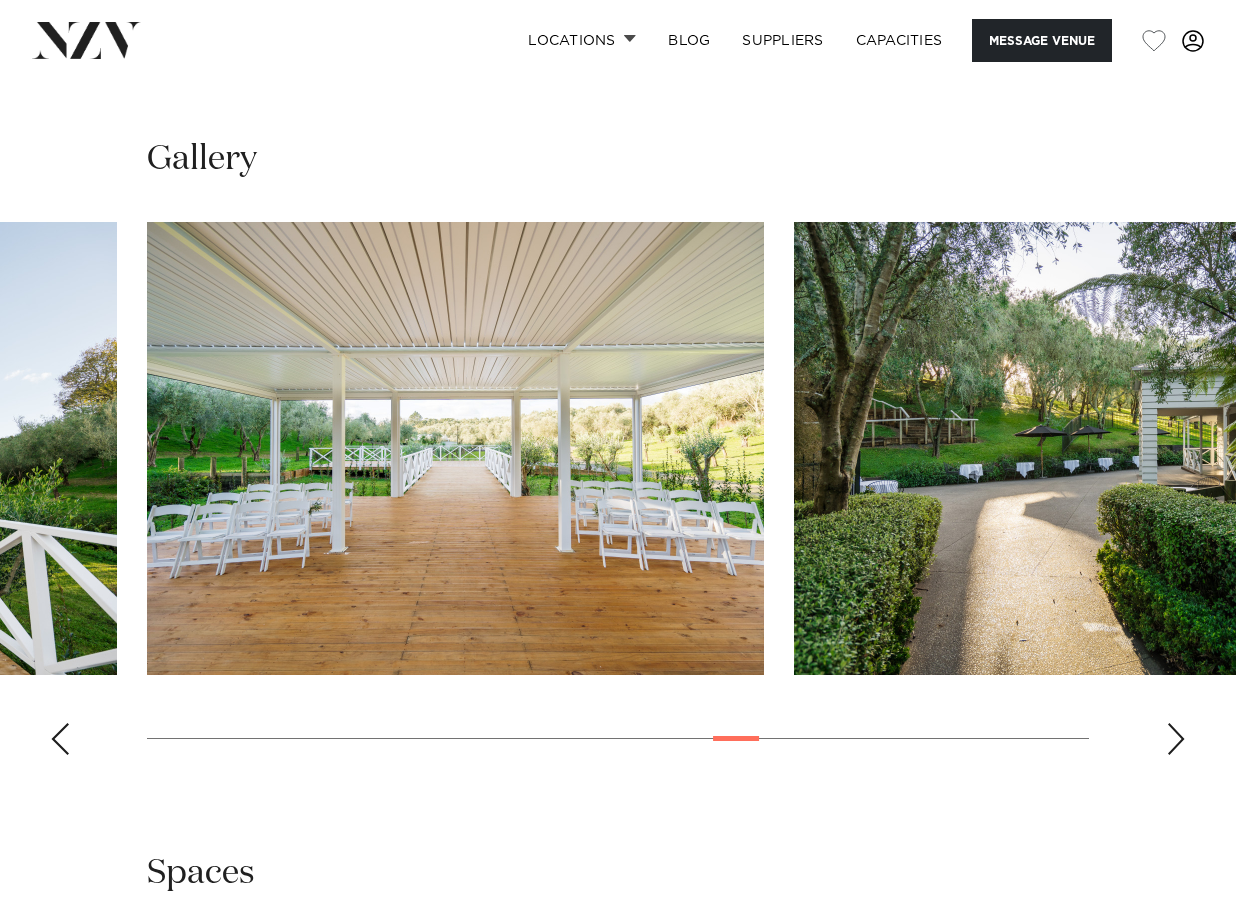 click at bounding box center (1176, 739) 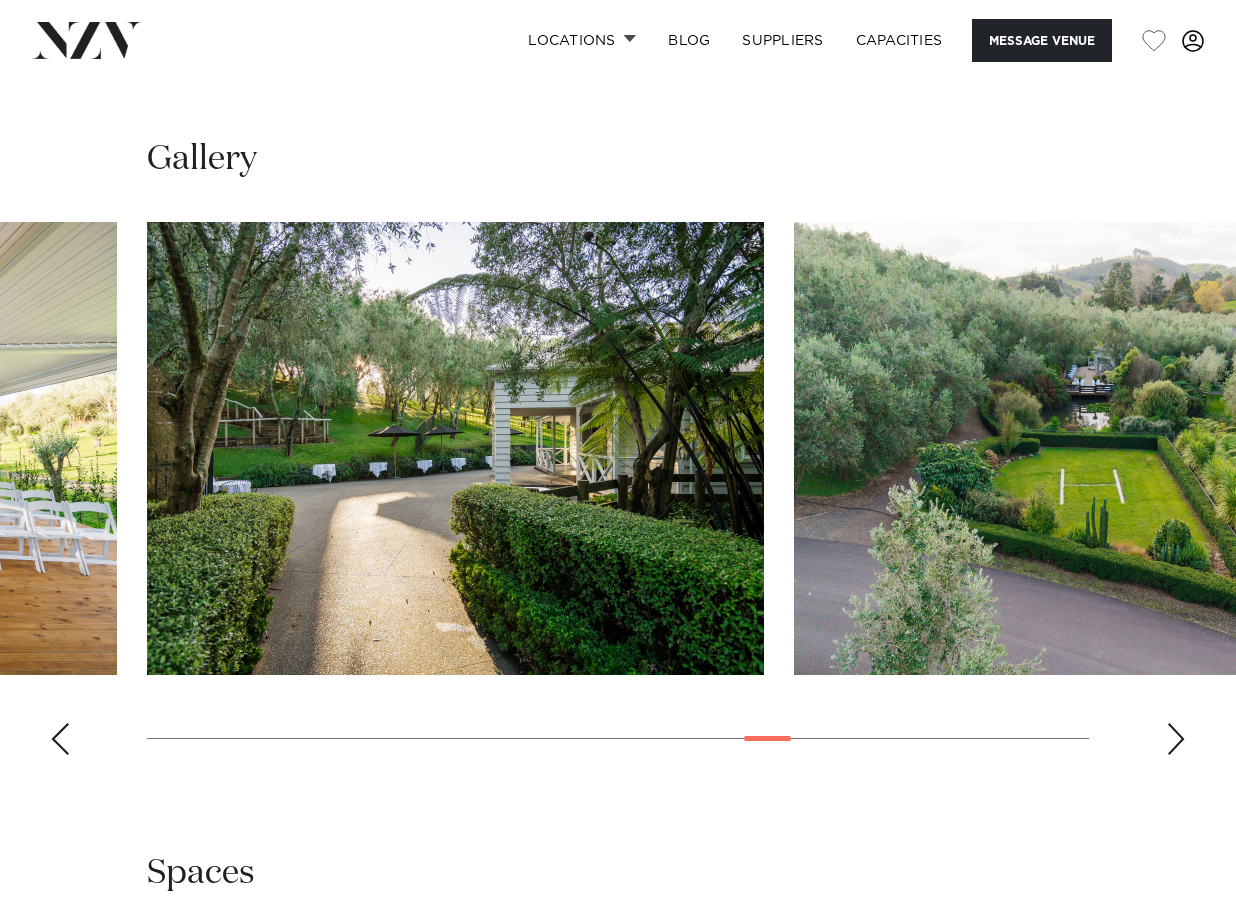 click at bounding box center [1176, 739] 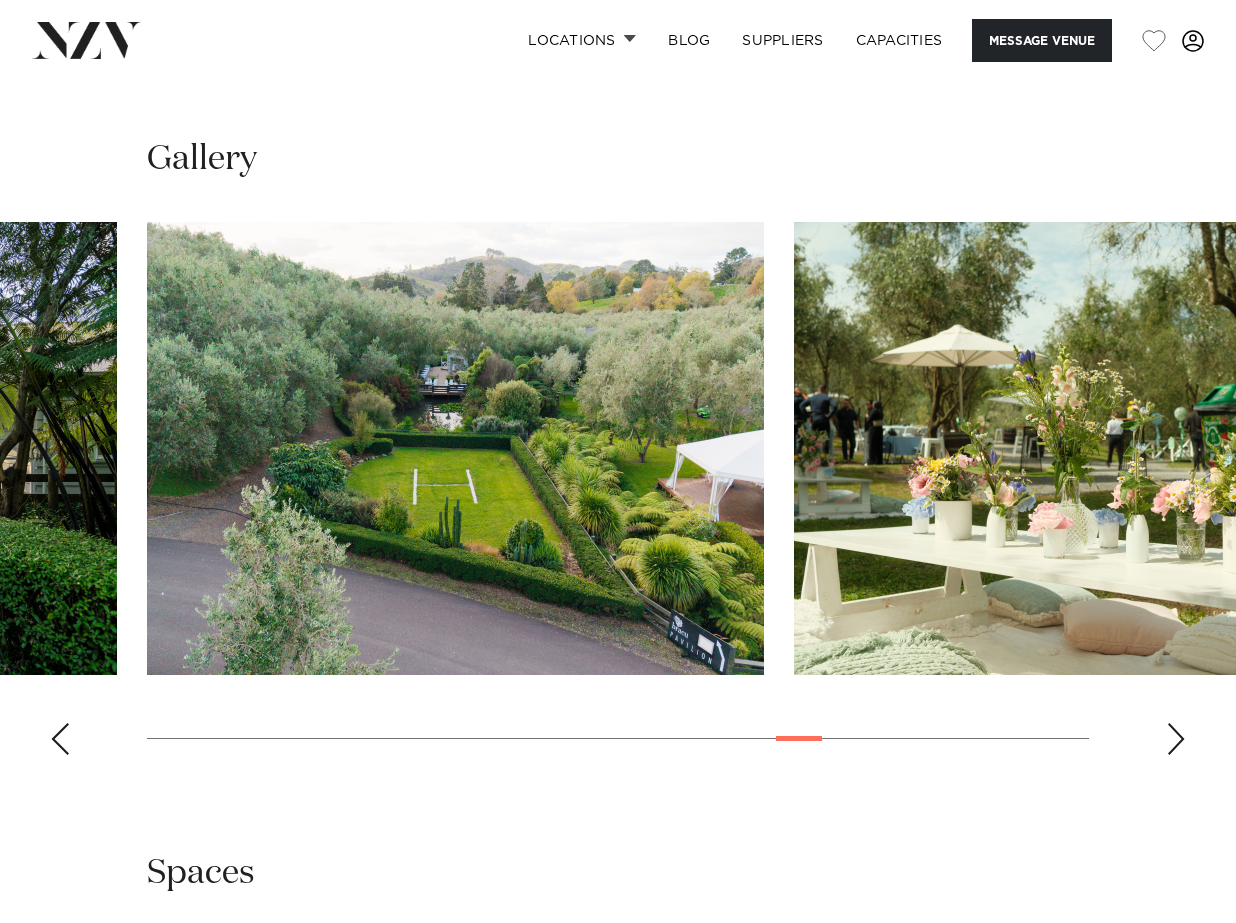 click at bounding box center (1176, 739) 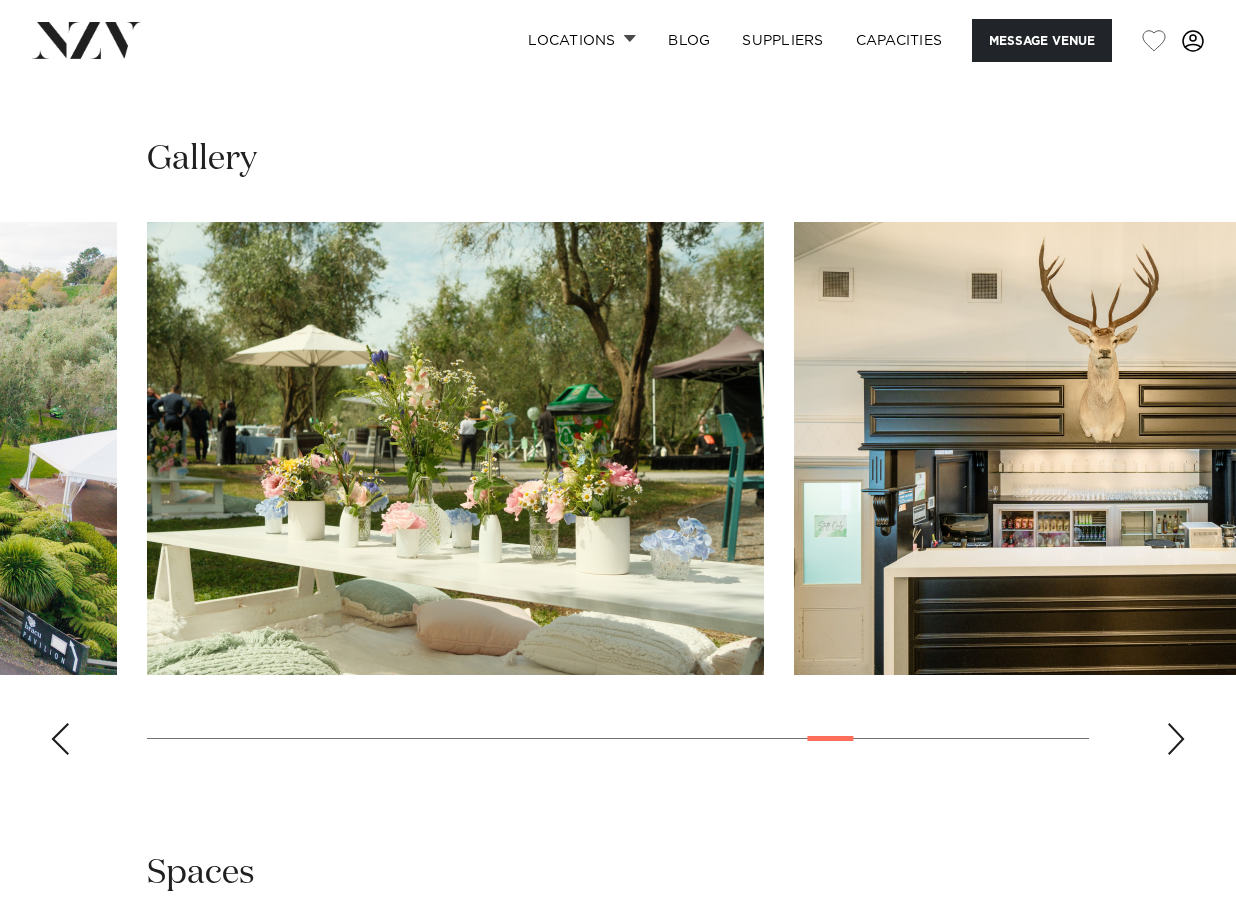 click at bounding box center [1176, 739] 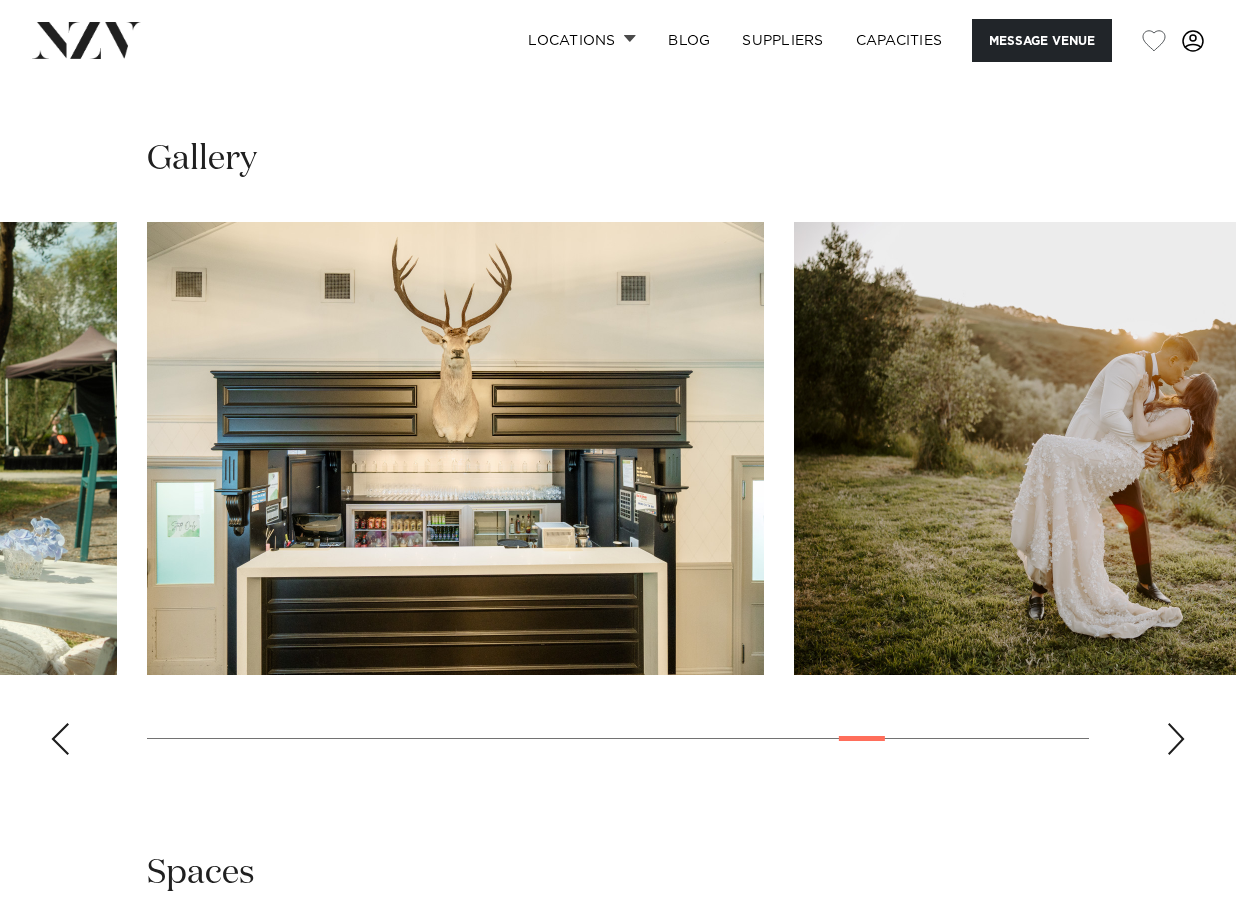 click at bounding box center [1176, 739] 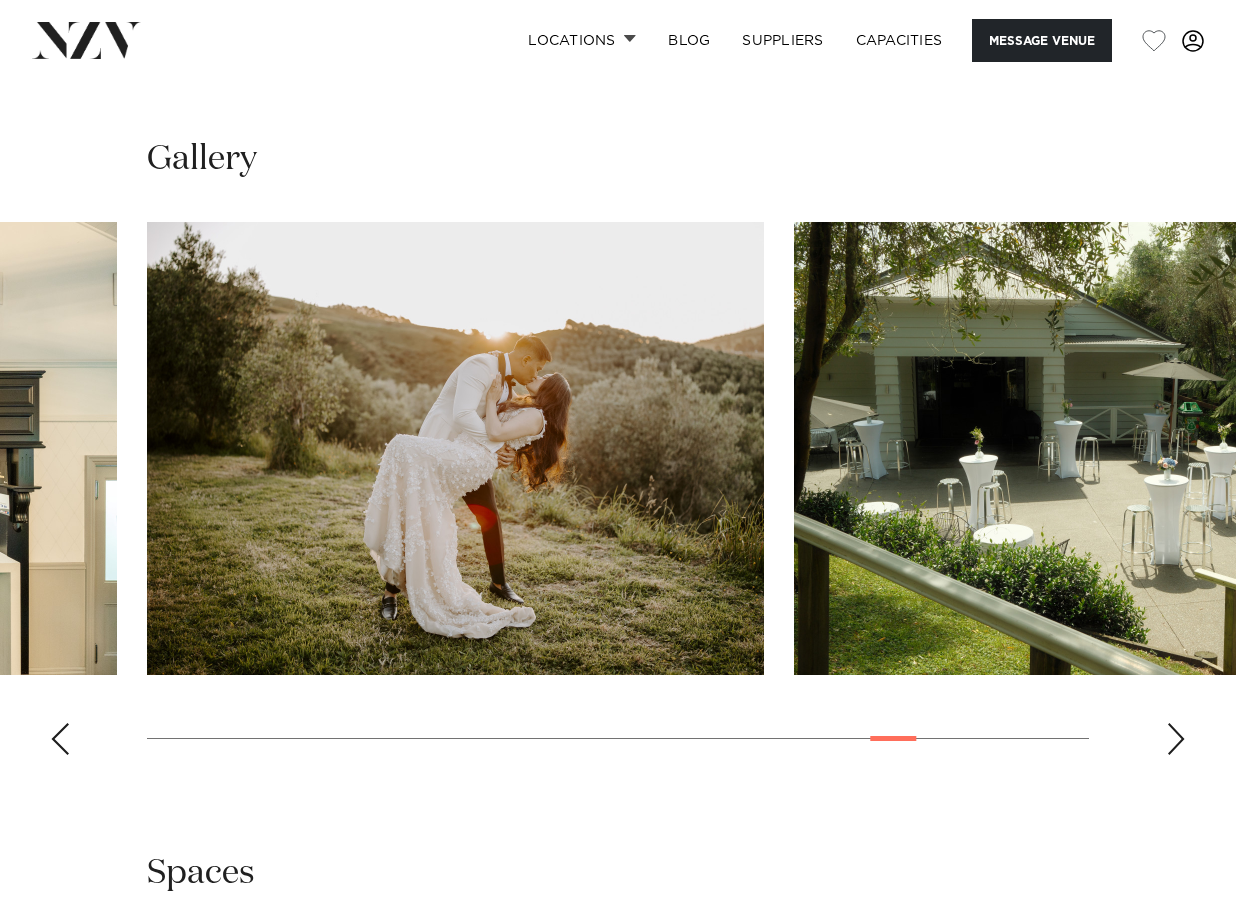 click at bounding box center (1176, 739) 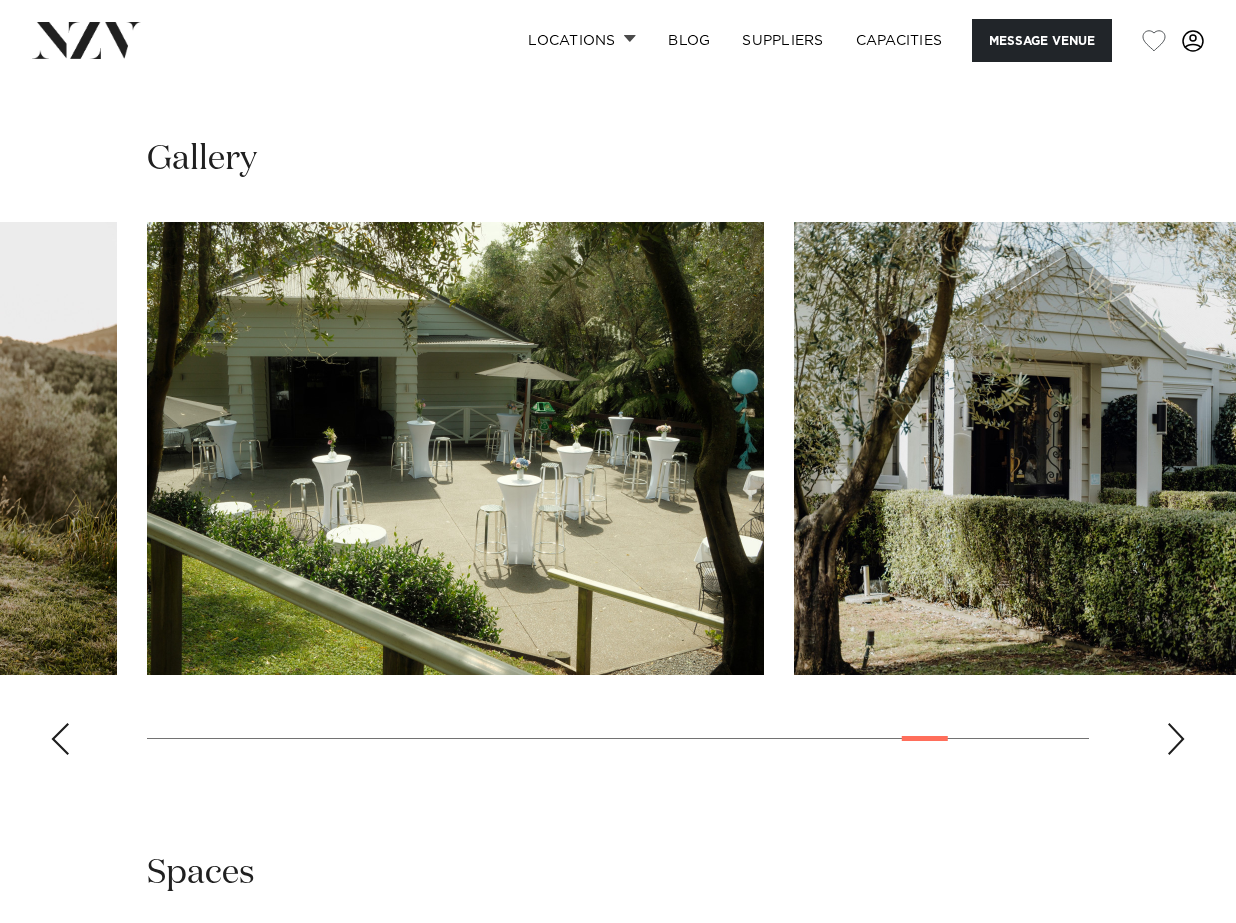 click at bounding box center [1176, 739] 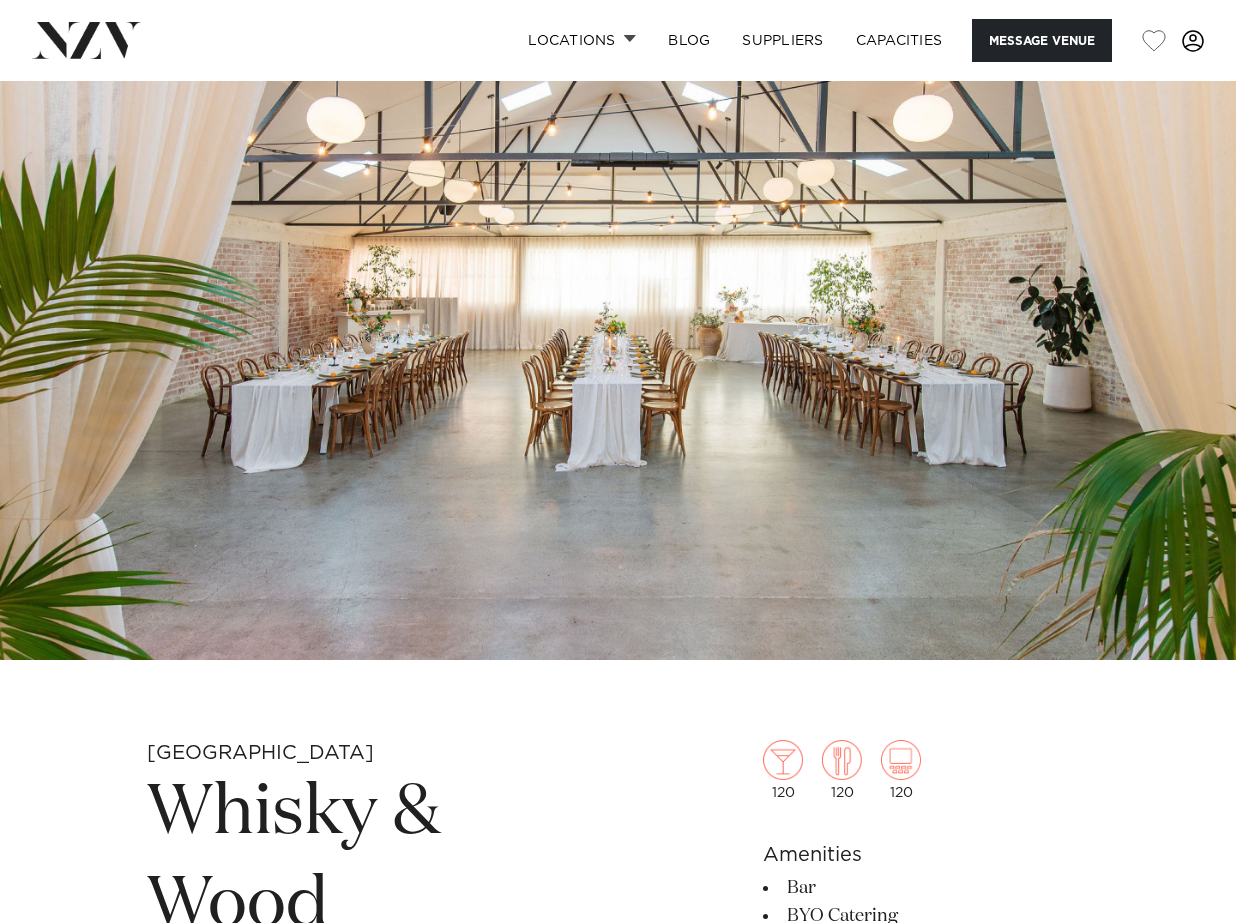 scroll, scrollTop: 0, scrollLeft: 0, axis: both 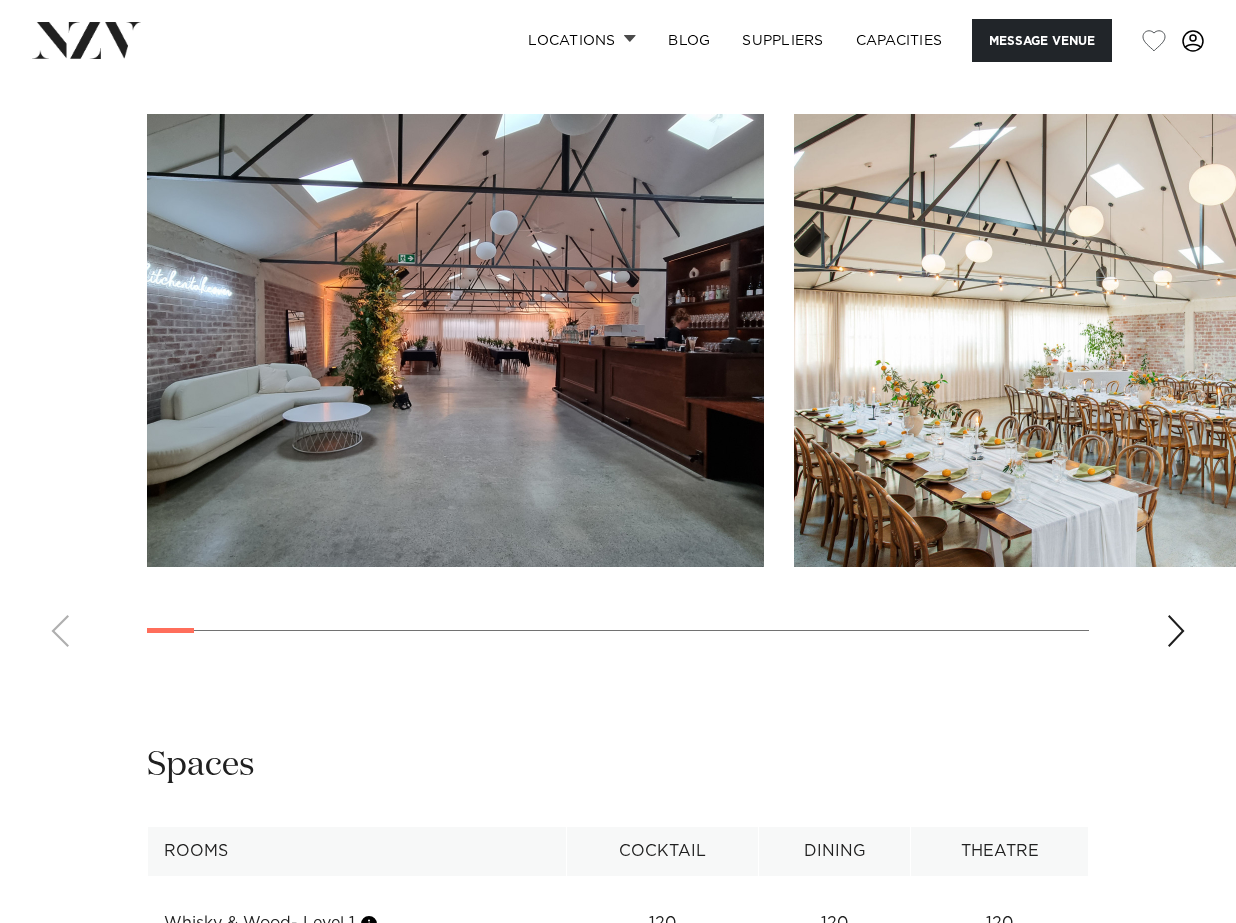 click at bounding box center [618, 388] 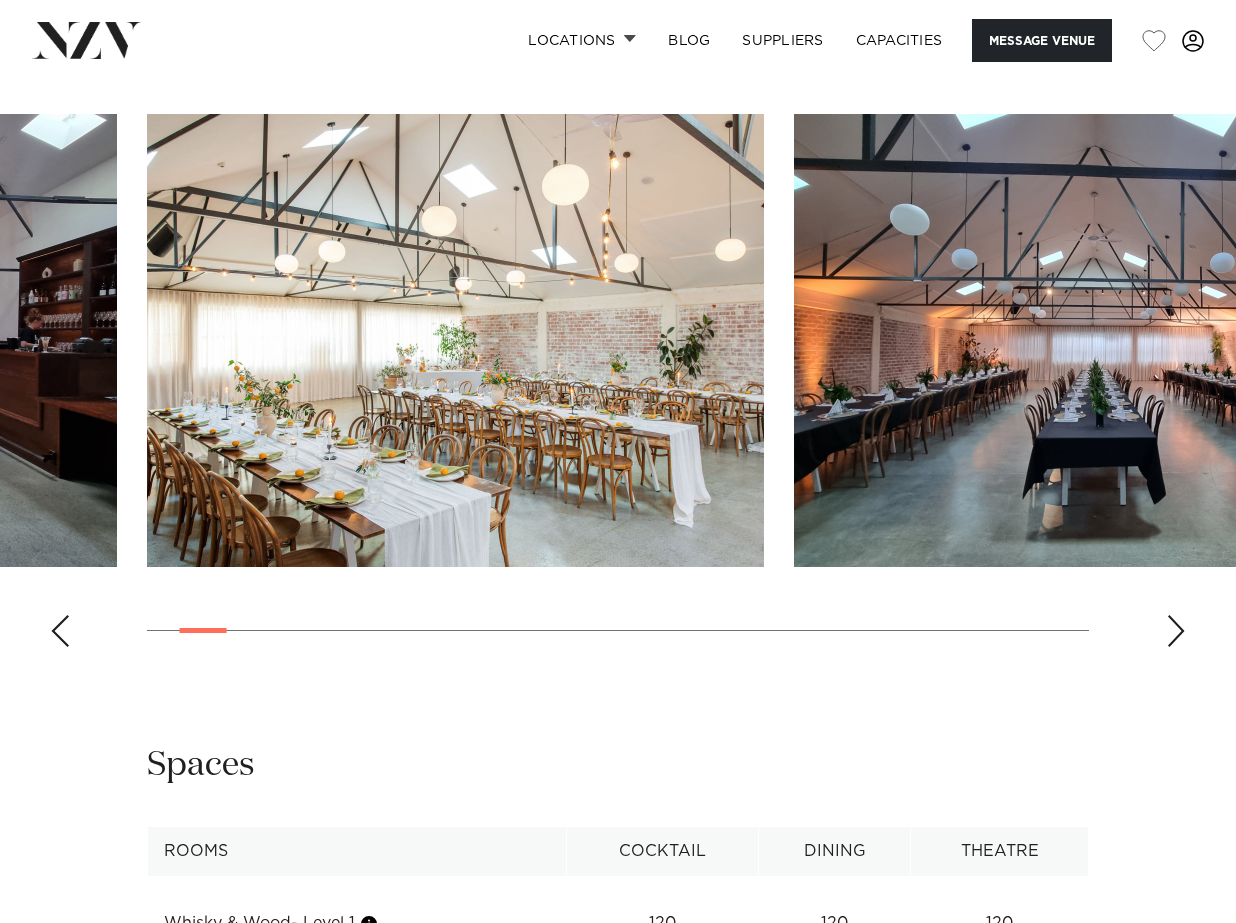 click at bounding box center [1176, 631] 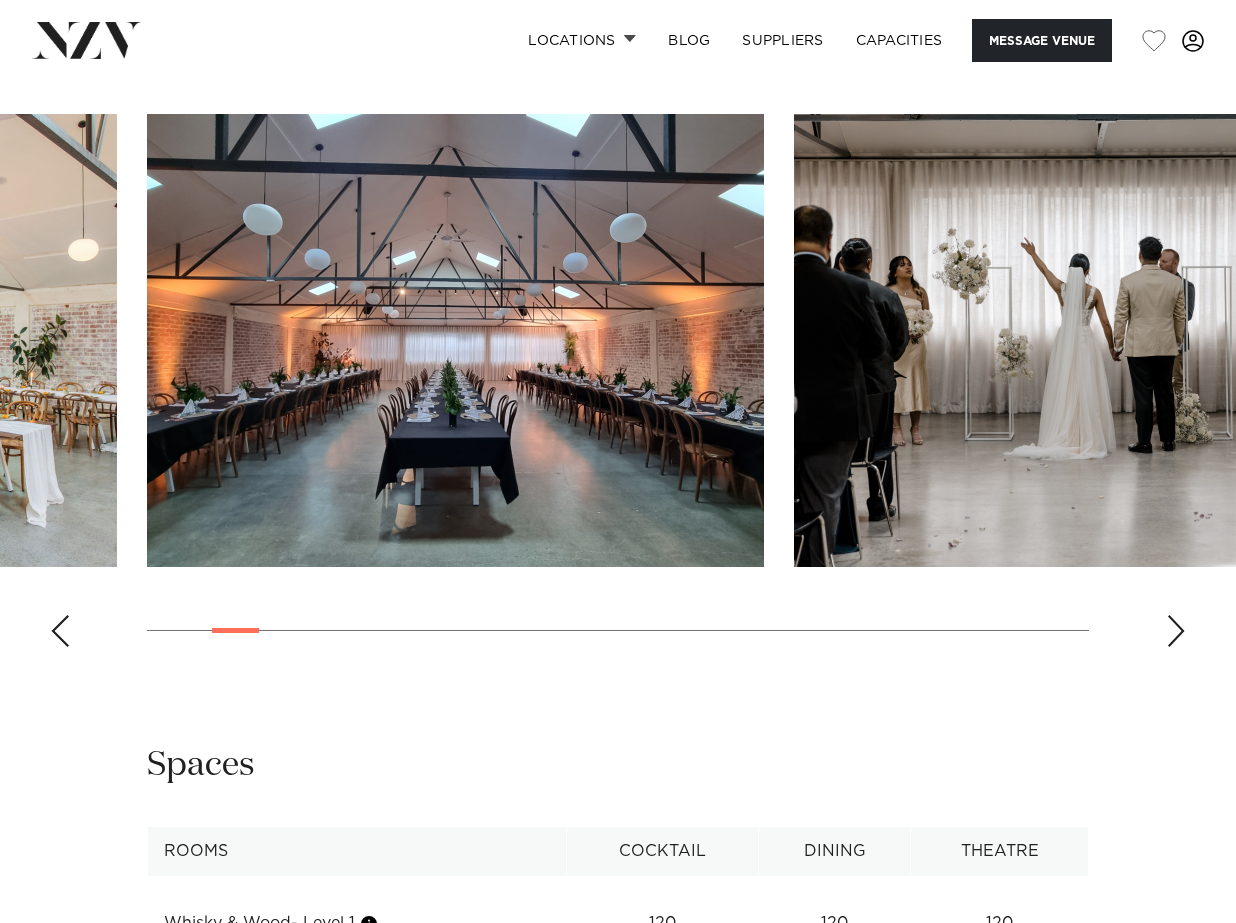 click at bounding box center (1176, 631) 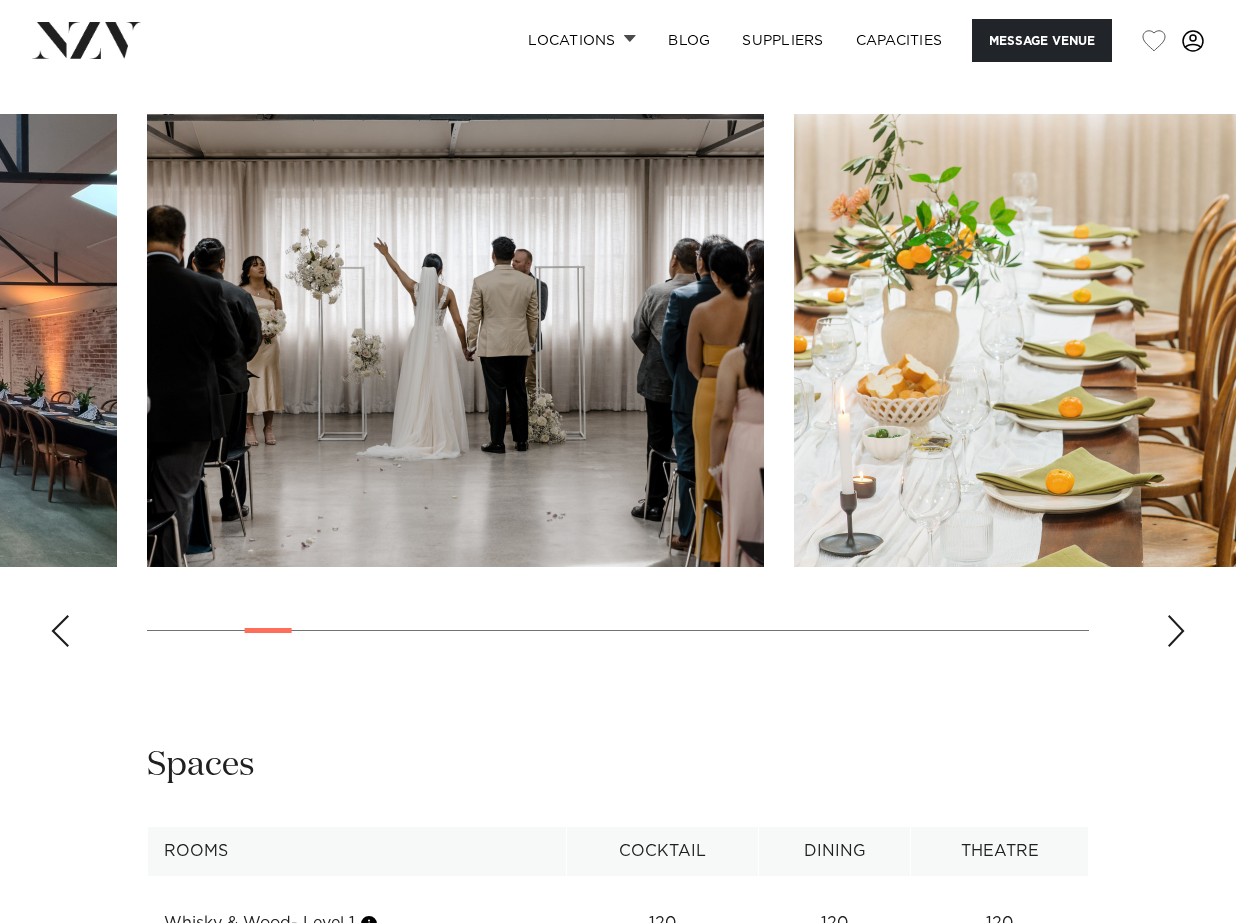 click at bounding box center (1176, 631) 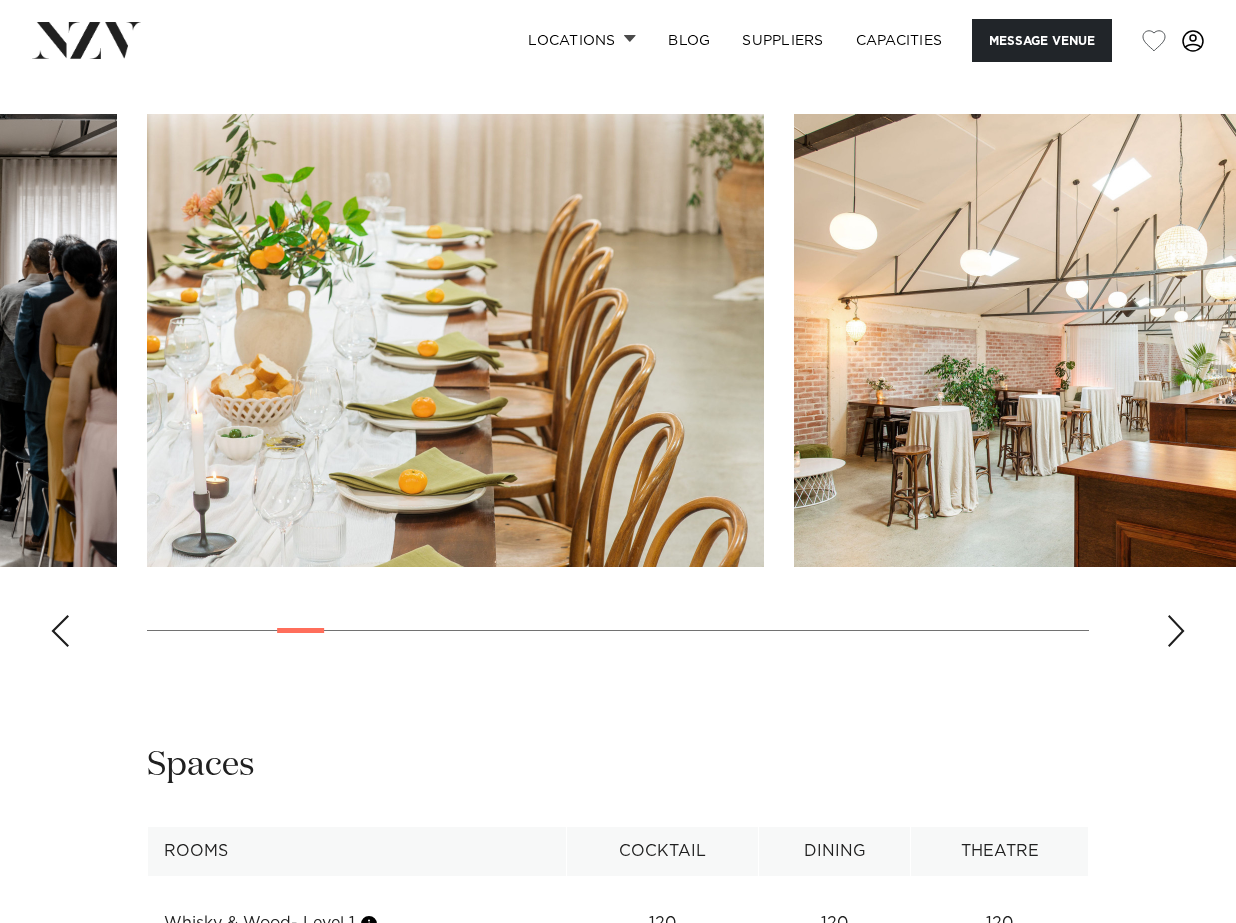 click at bounding box center [1176, 631] 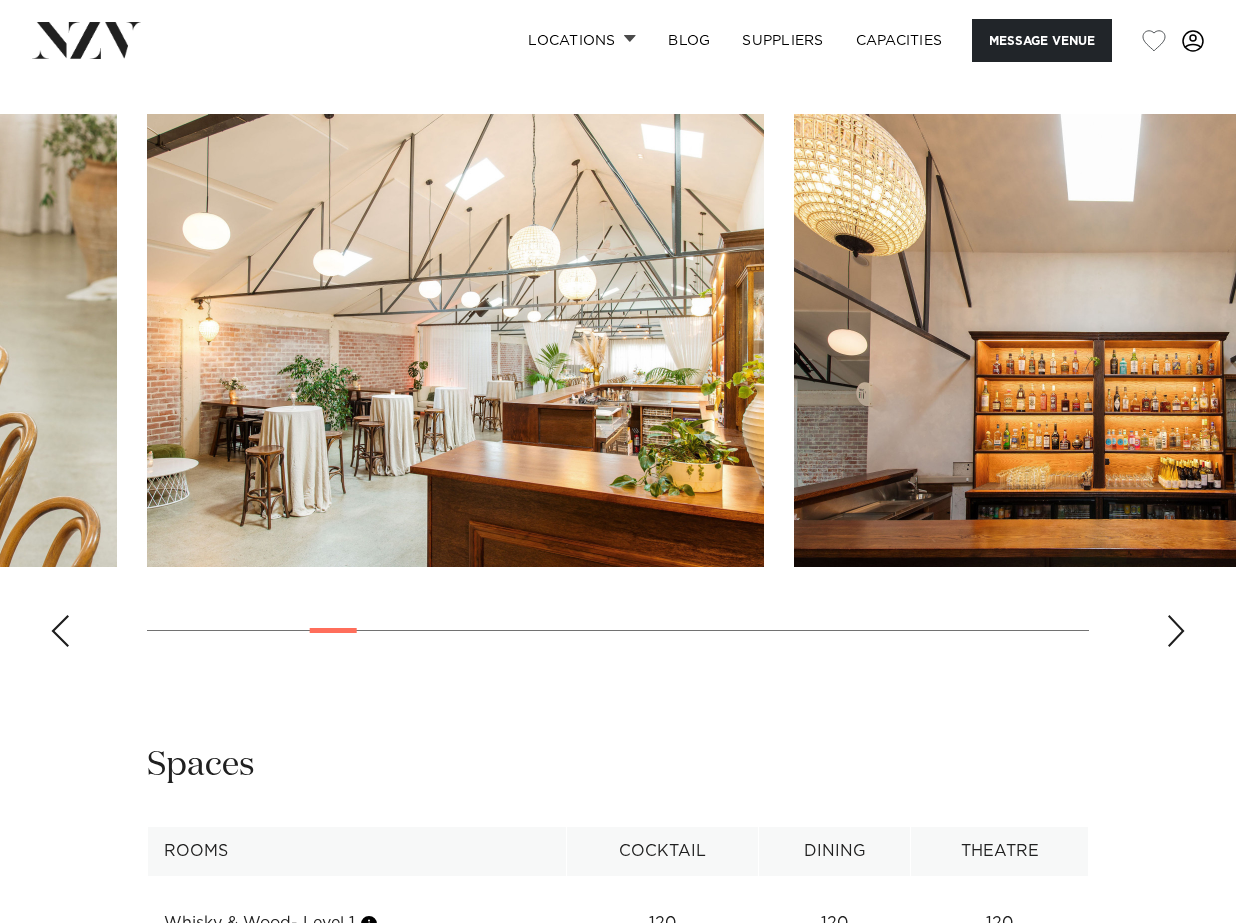 click at bounding box center [1176, 631] 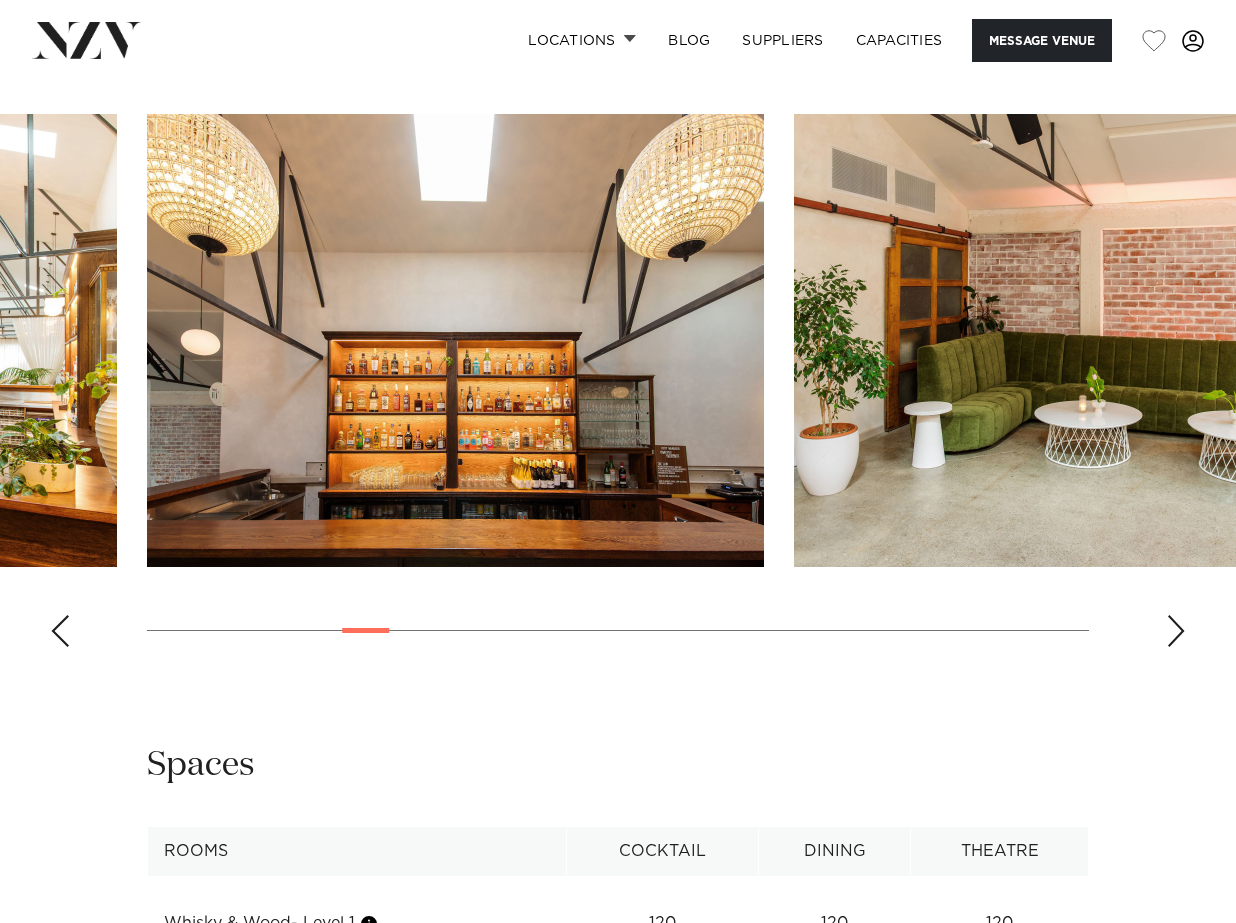 click at bounding box center [1176, 631] 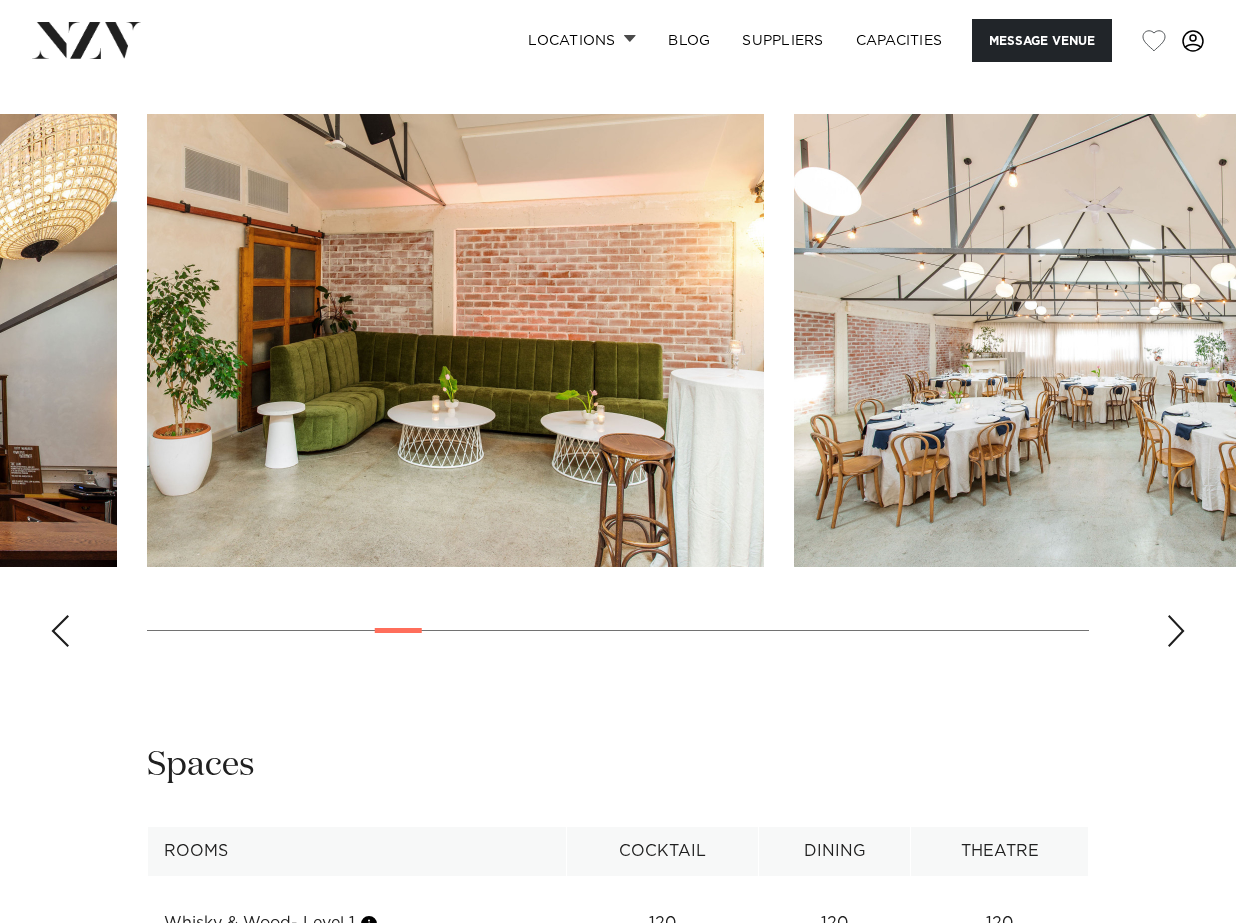 click at bounding box center (1176, 631) 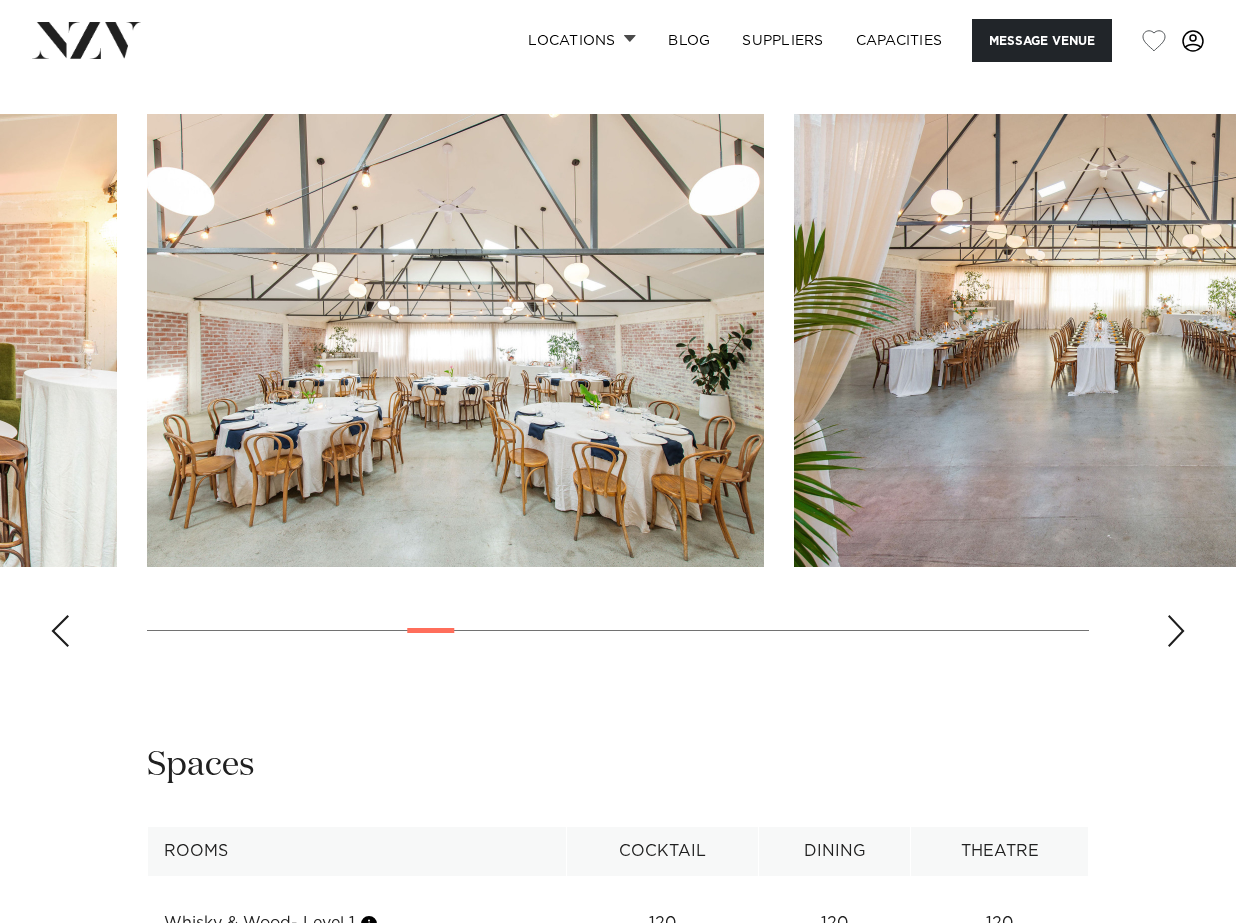 click at bounding box center (1176, 631) 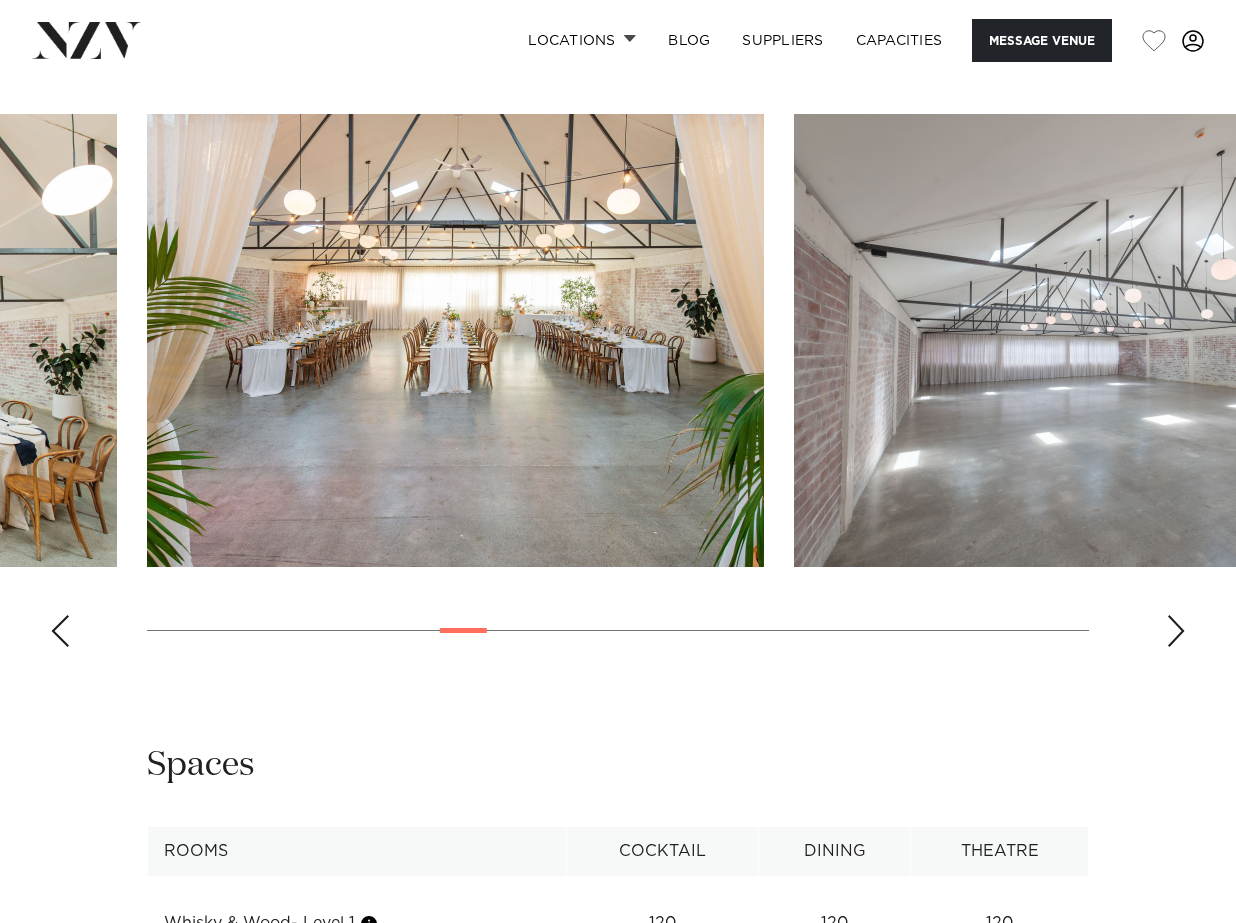 click at bounding box center [1176, 631] 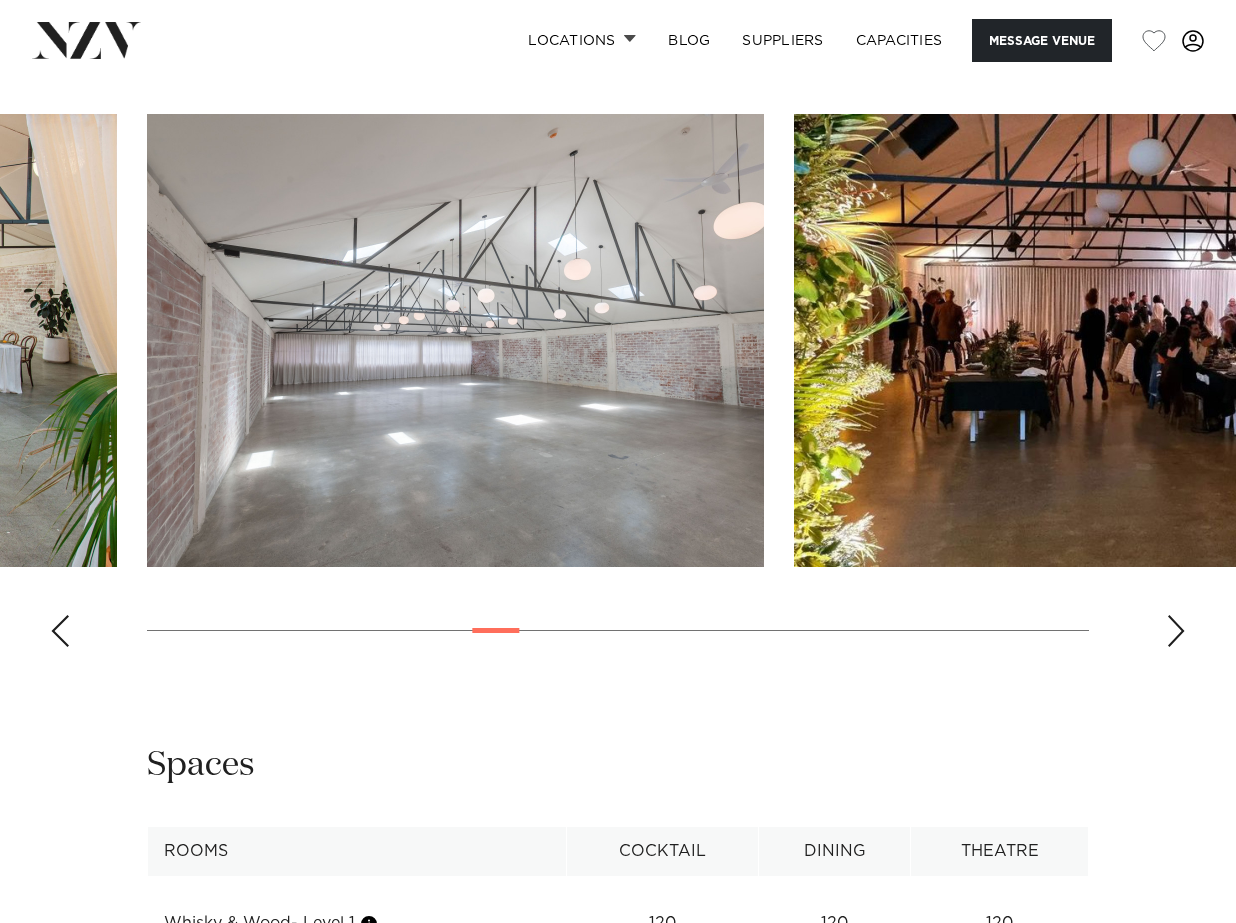 click at bounding box center [1176, 631] 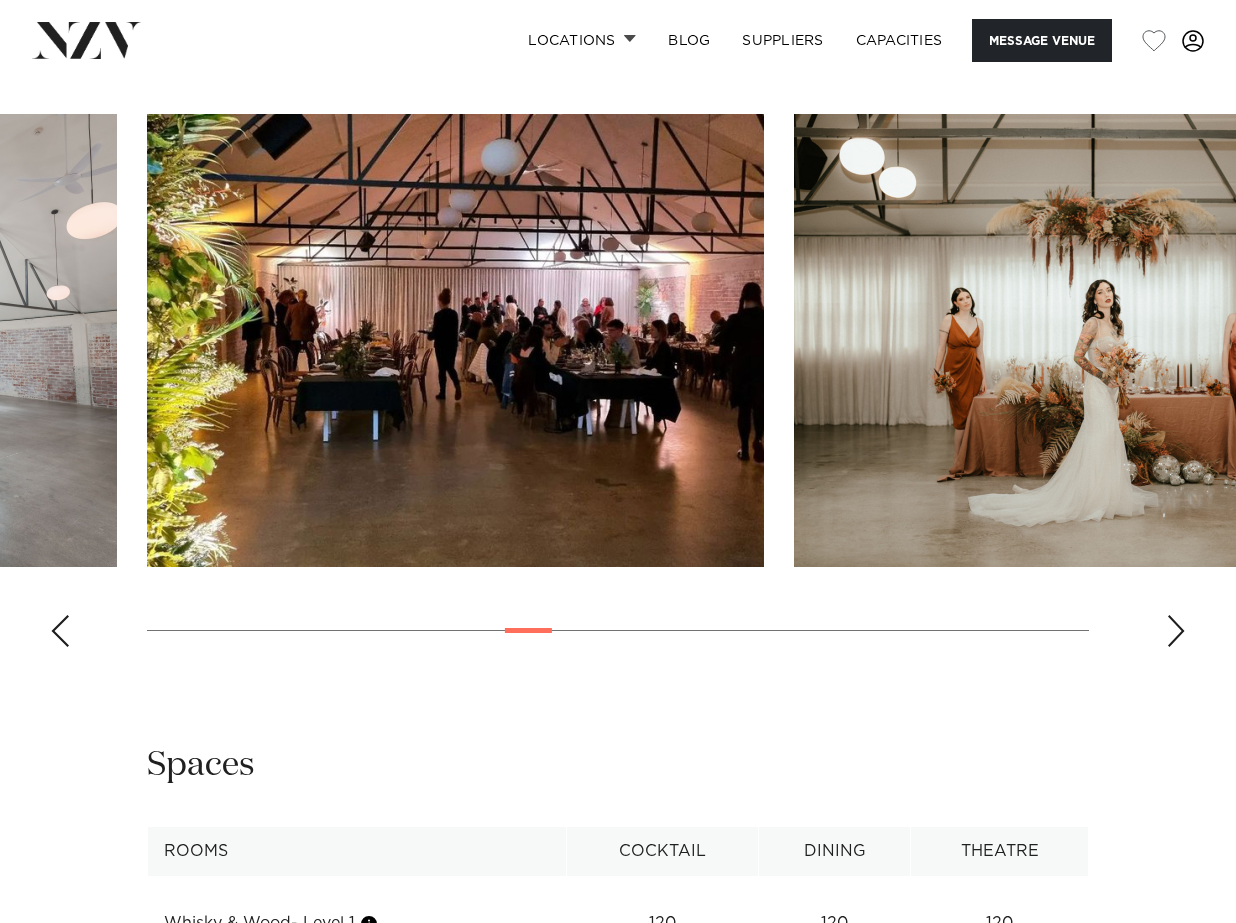 click at bounding box center (1176, 631) 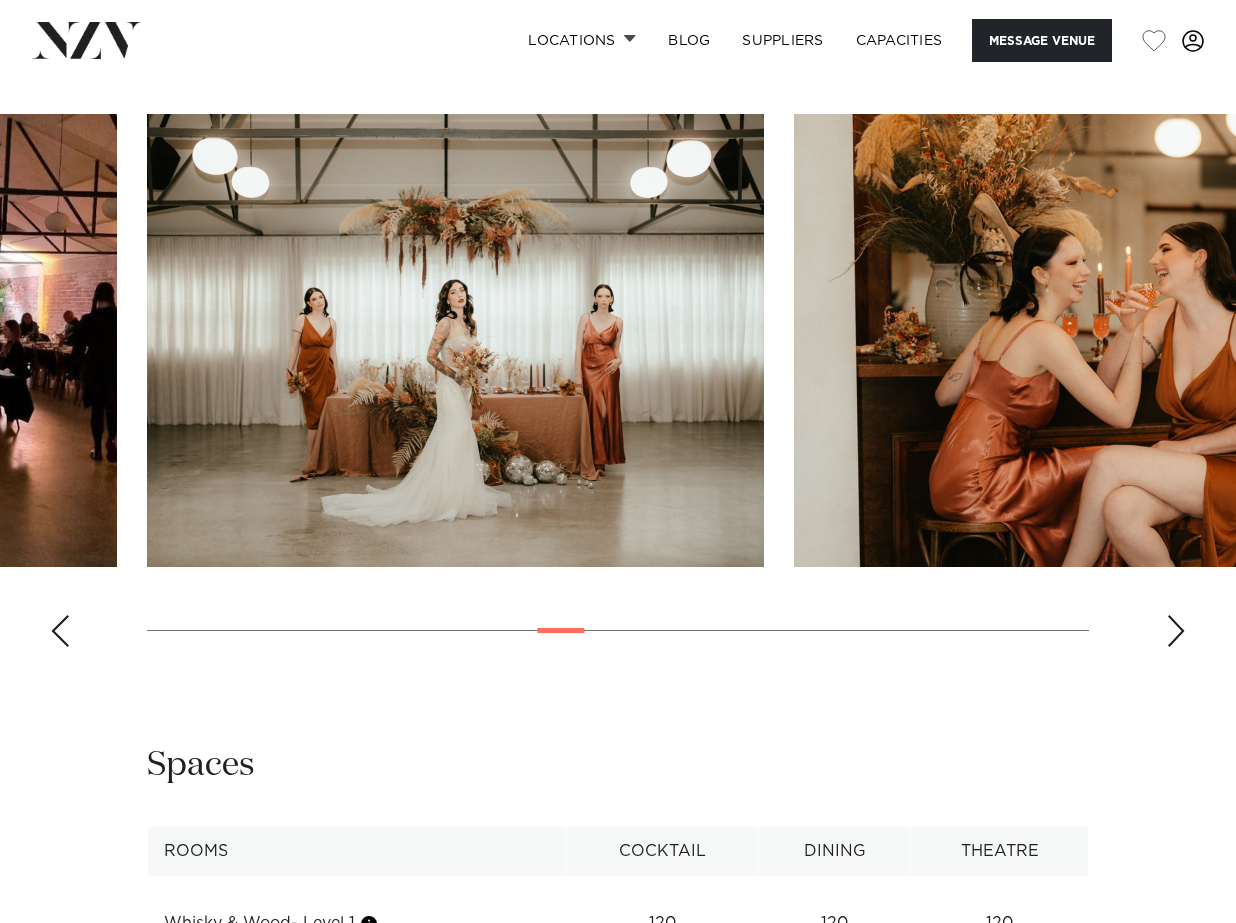click at bounding box center (1176, 631) 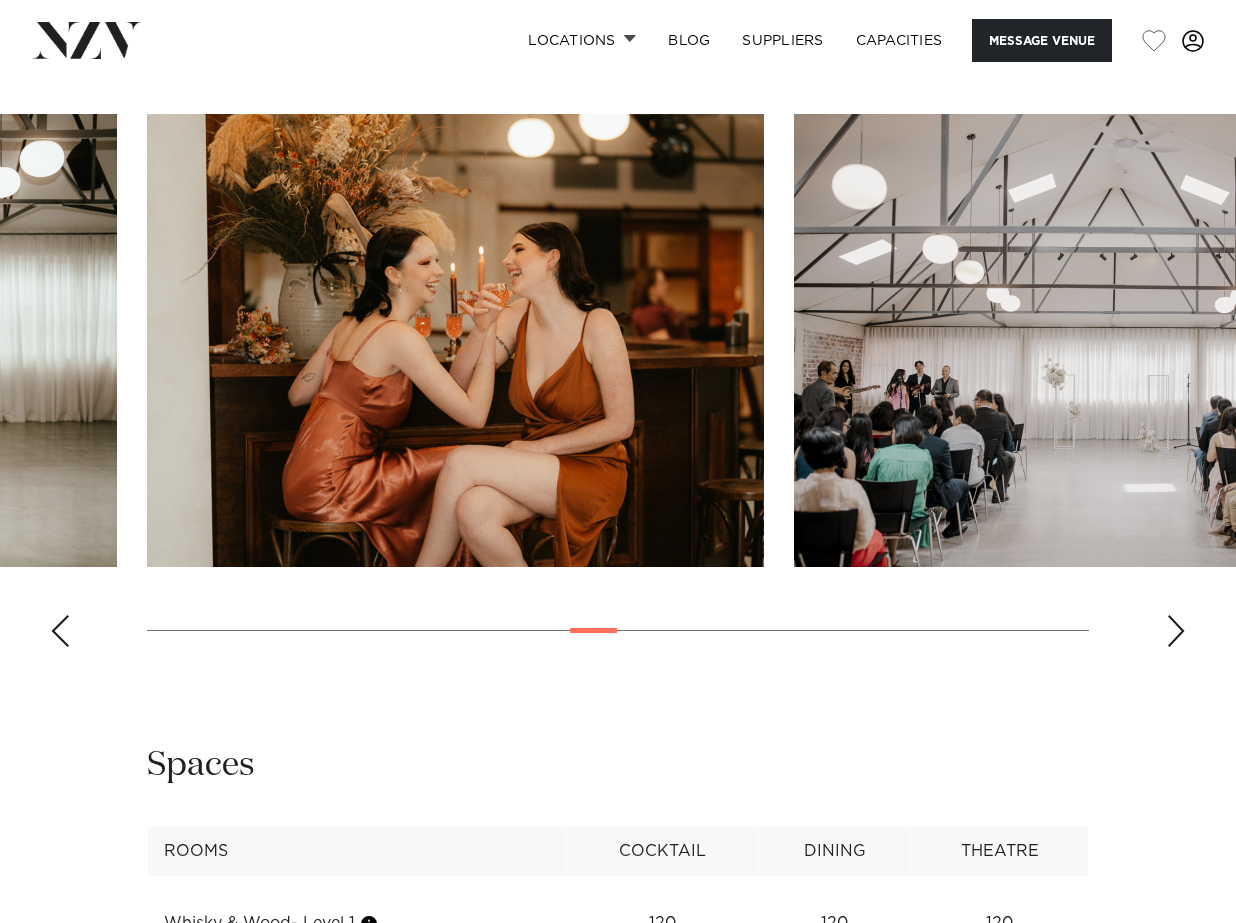 click at bounding box center [1176, 631] 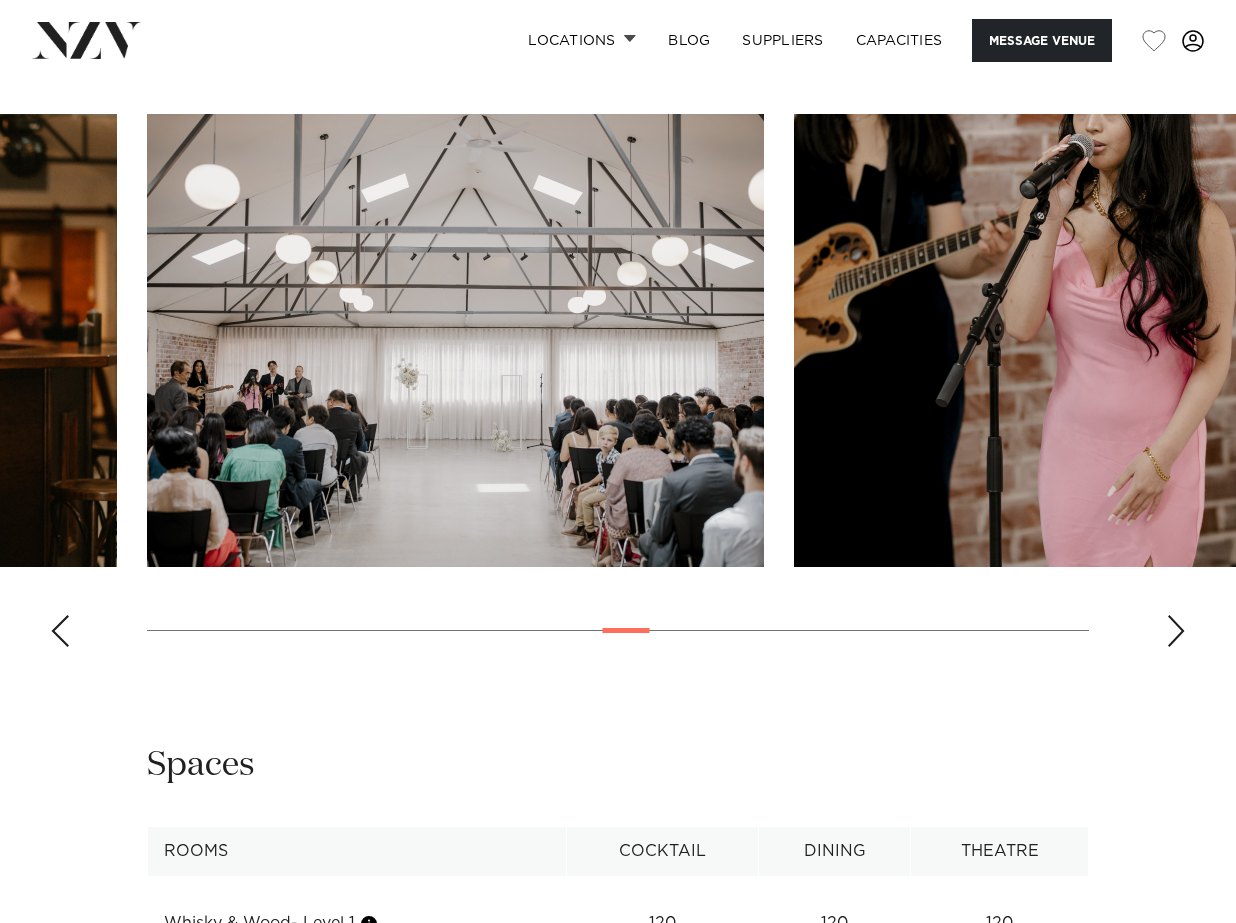 click at bounding box center (1176, 631) 